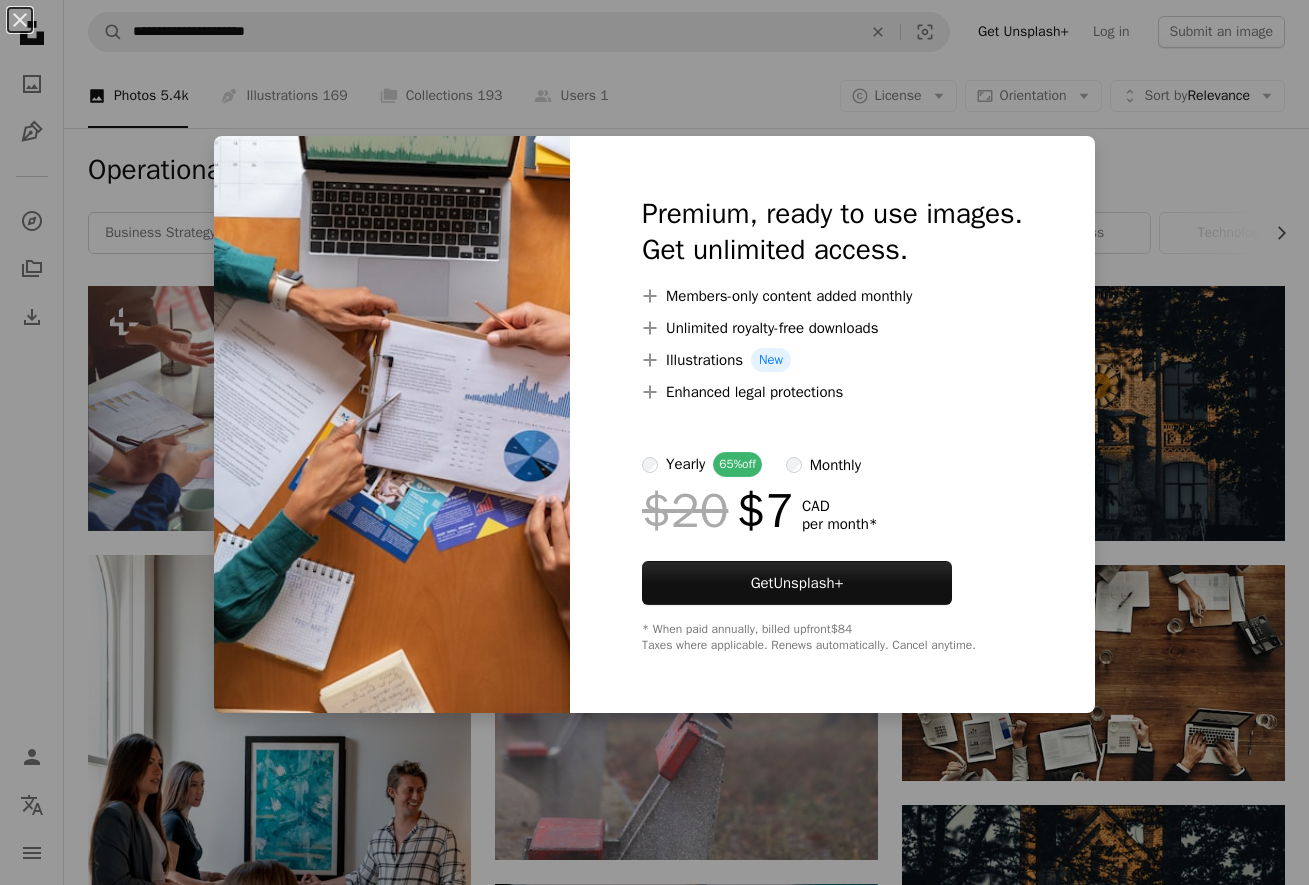 scroll, scrollTop: 2708, scrollLeft: 0, axis: vertical 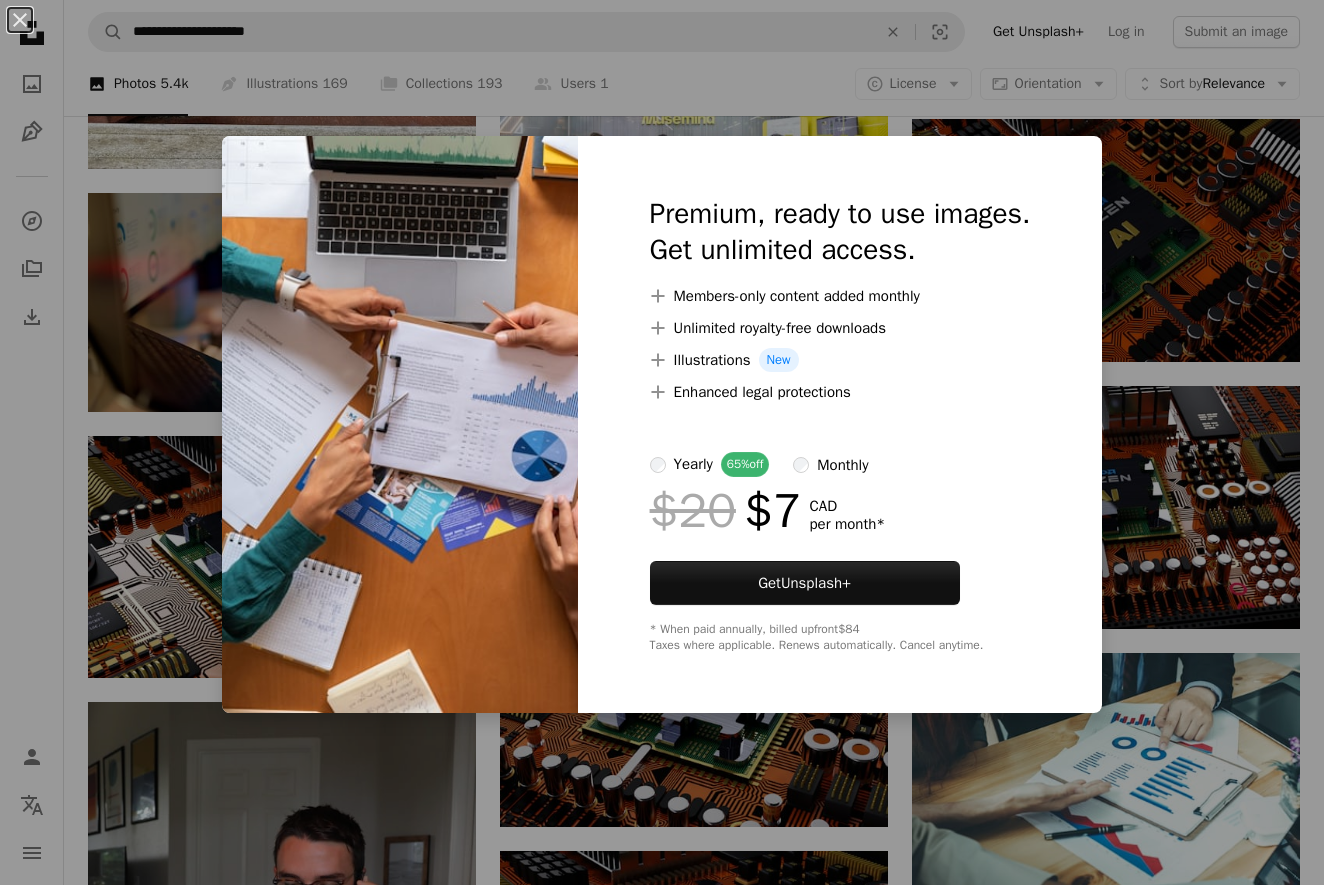 click on "An X shape Premium, ready to use images. Get unlimited access. A plus sign Members-only content added monthly A plus sign Unlimited royalty-free downloads A plus sign Illustrations  New A plus sign Enhanced legal protections yearly 65%  off monthly $20   $7 CAD per month * Get  Unsplash+ * When paid annually, billed upfront  $84 Taxes where applicable. Renews automatically. Cancel anytime." at bounding box center [662, 442] 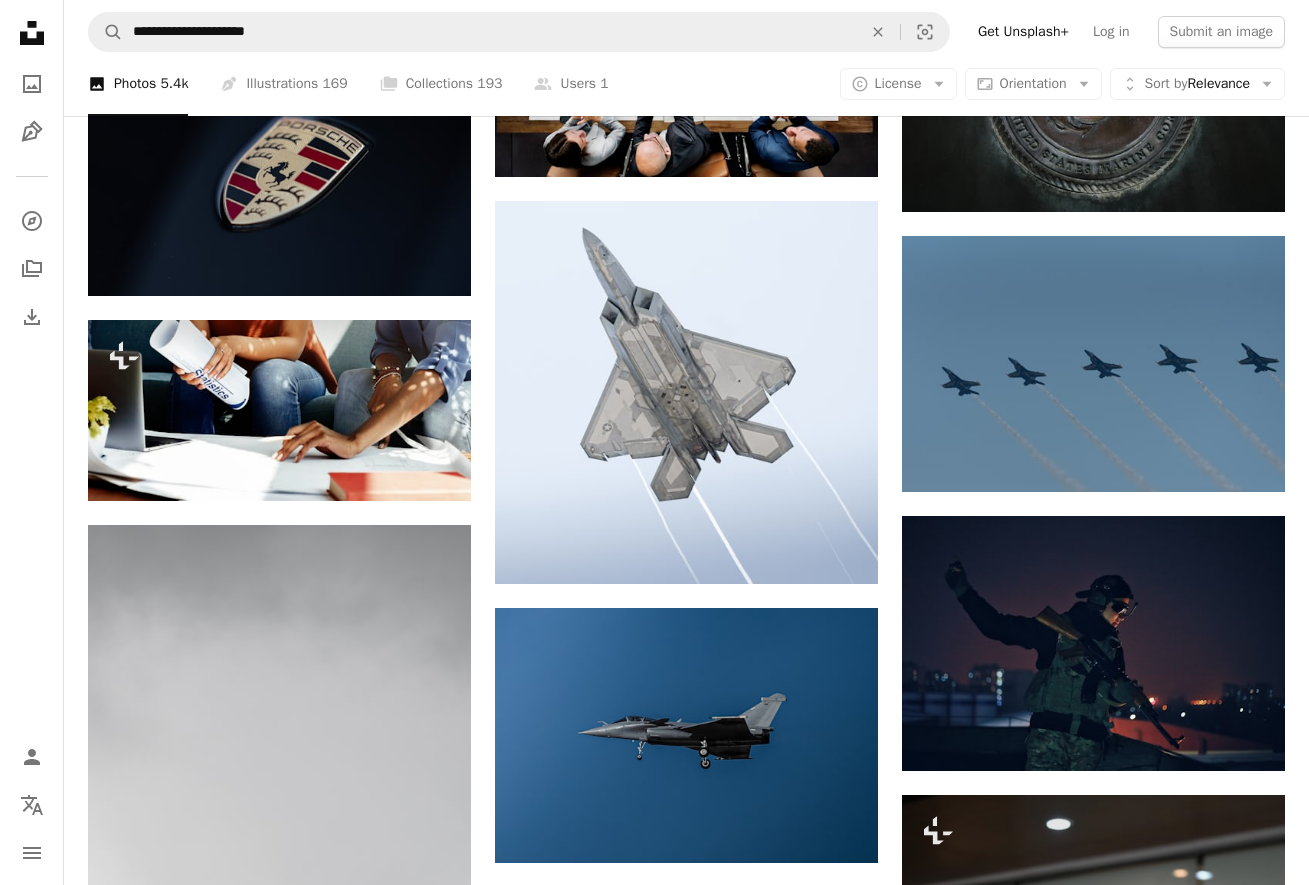 scroll, scrollTop: 8308, scrollLeft: 0, axis: vertical 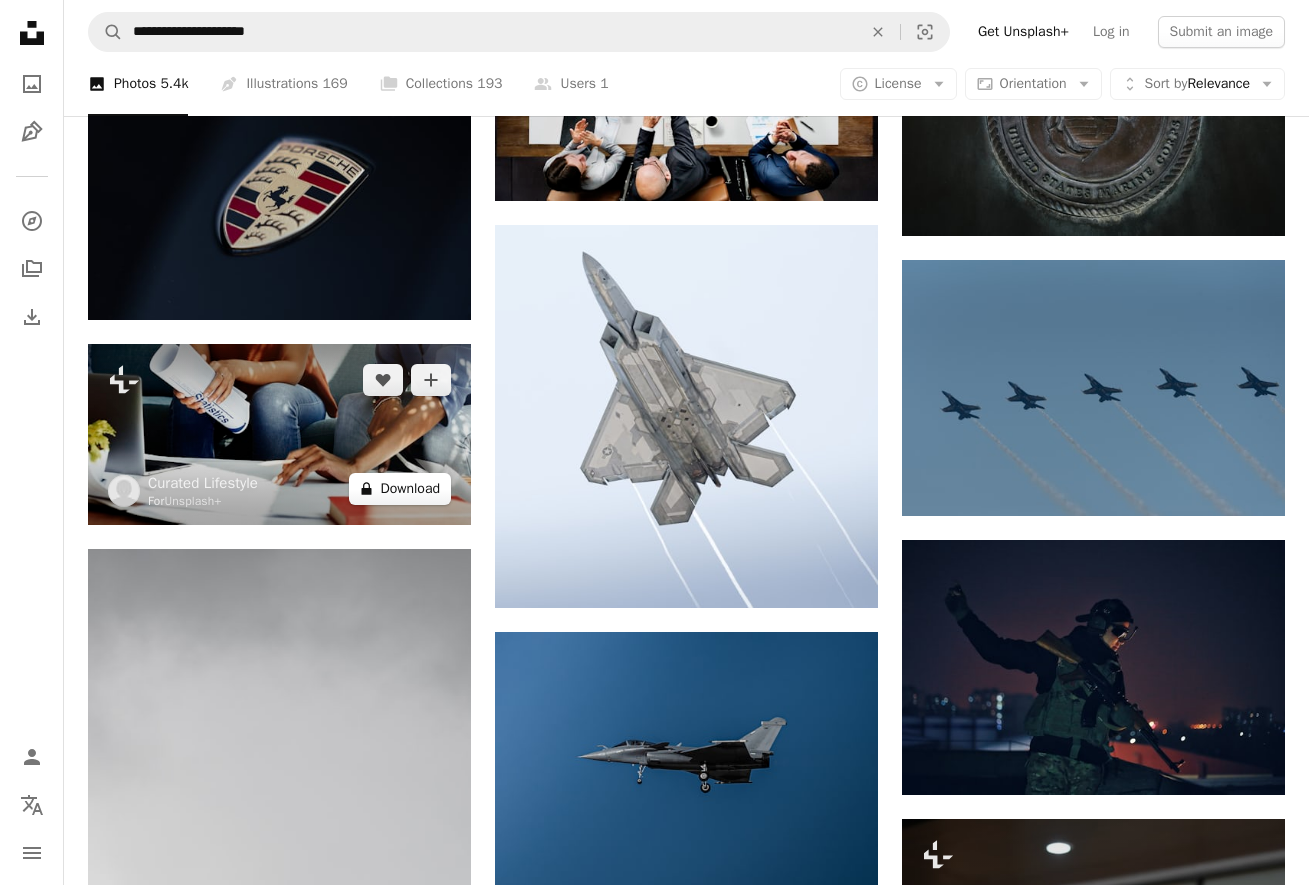 click on "A lock Download" at bounding box center [400, 489] 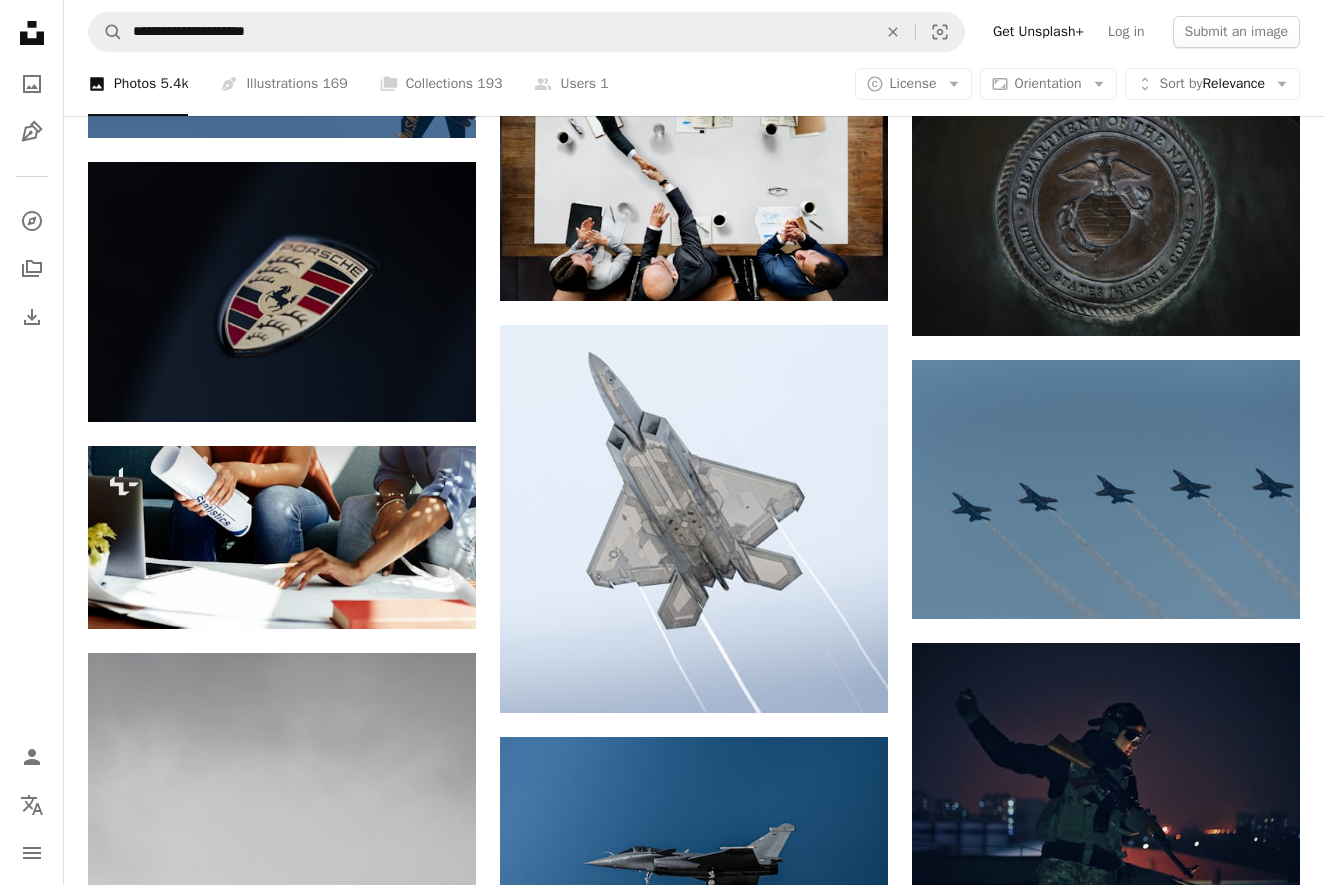 click on "An X shape Premium, ready to use images. Get unlimited access. A plus sign Members-only content added monthly A plus sign Unlimited royalty-free downloads A plus sign Illustrations  New A plus sign Enhanced legal protections yearly 65%  off monthly $20   $7 CAD per month * Get  Unsplash+ * When paid annually, billed upfront  $84 Taxes where applicable. Renews automatically. Cancel anytime." at bounding box center (662, 4644) 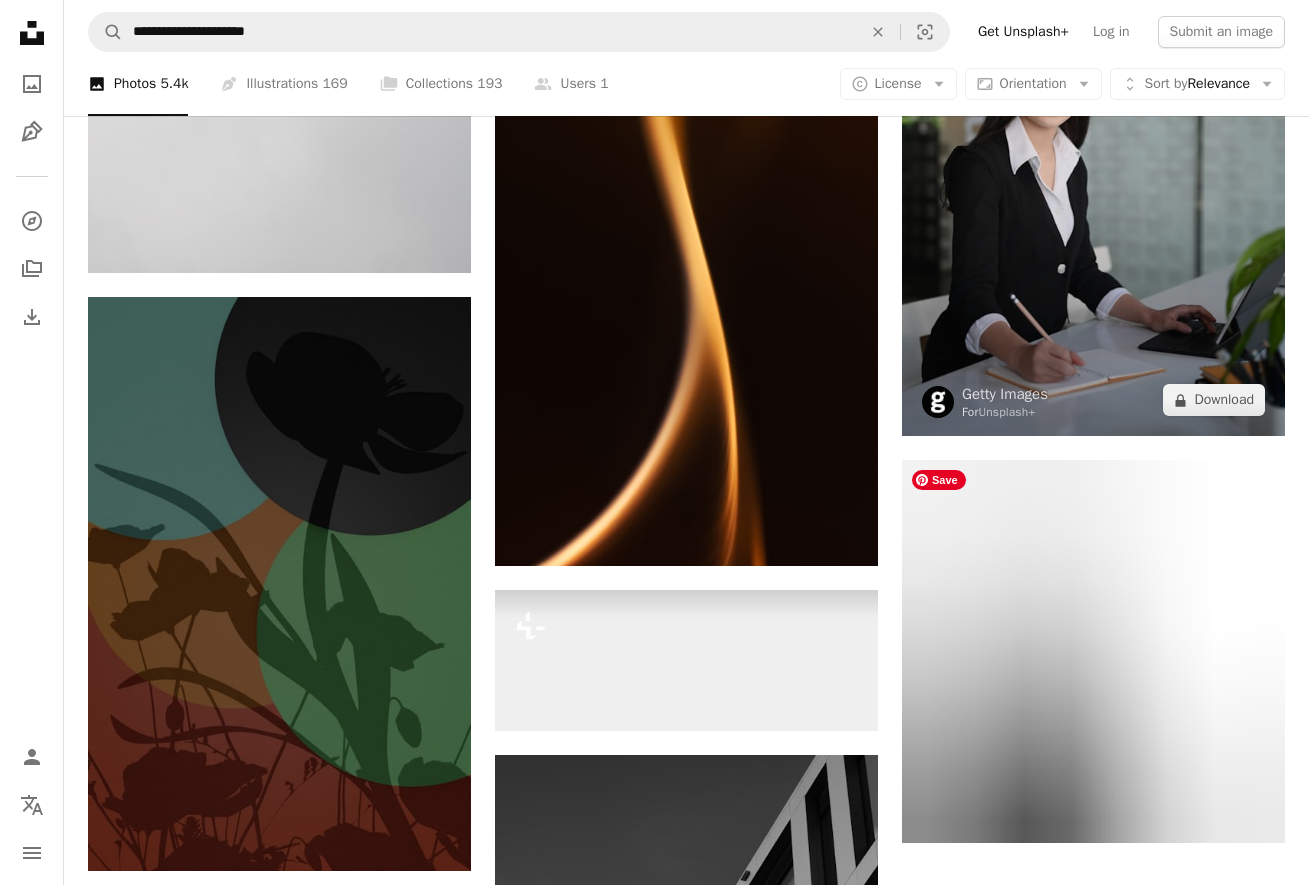 scroll, scrollTop: 9308, scrollLeft: 0, axis: vertical 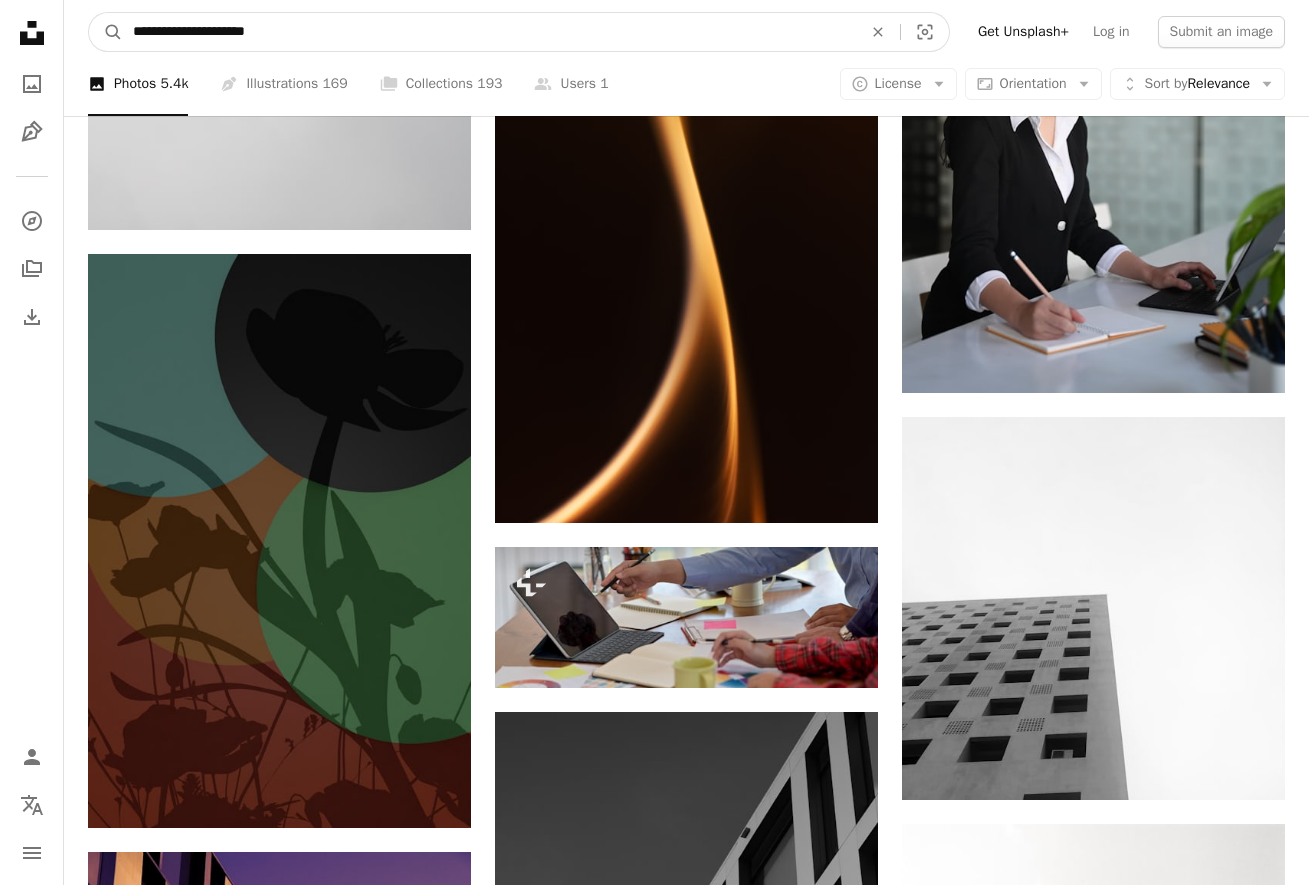 click on "**********" at bounding box center (489, 32) 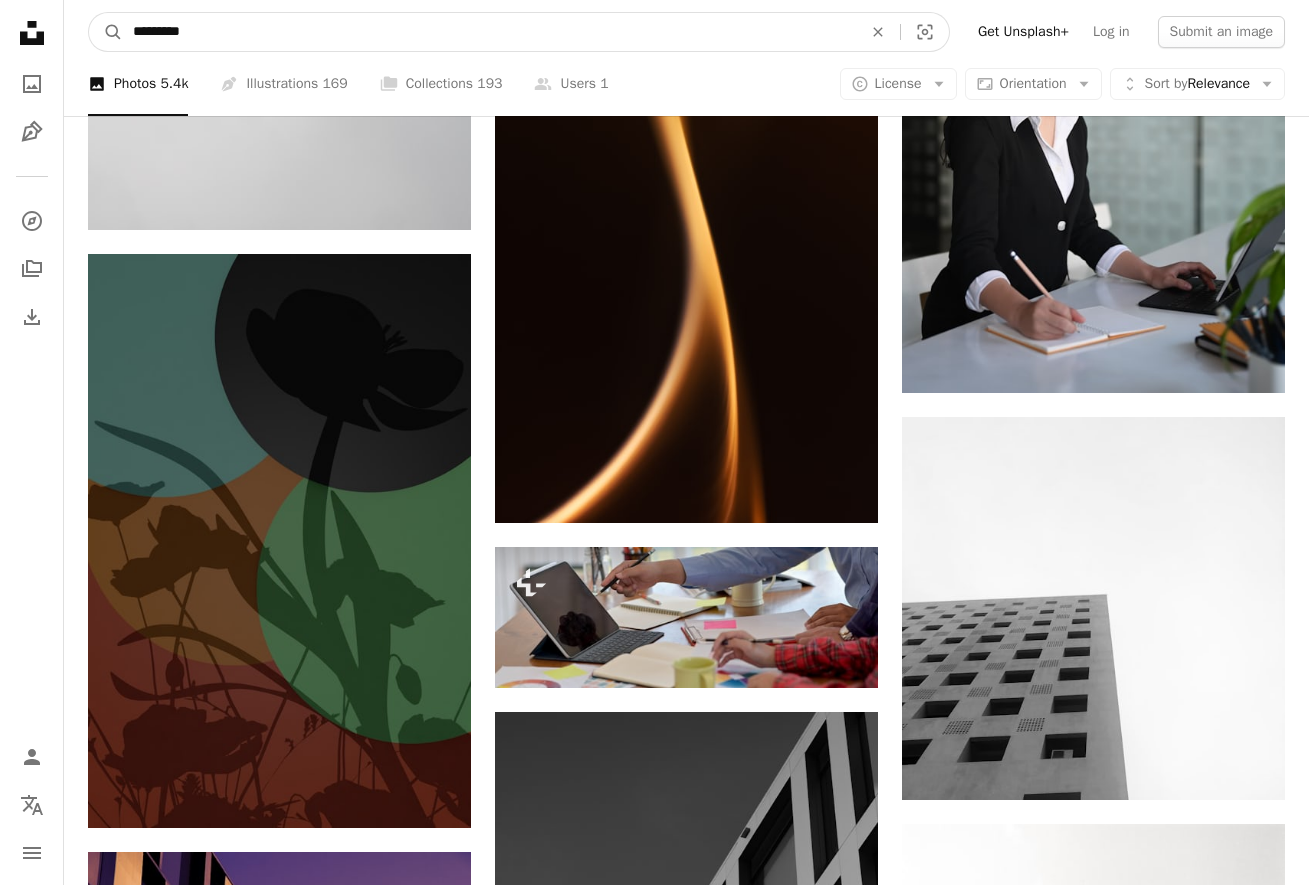 type on "**********" 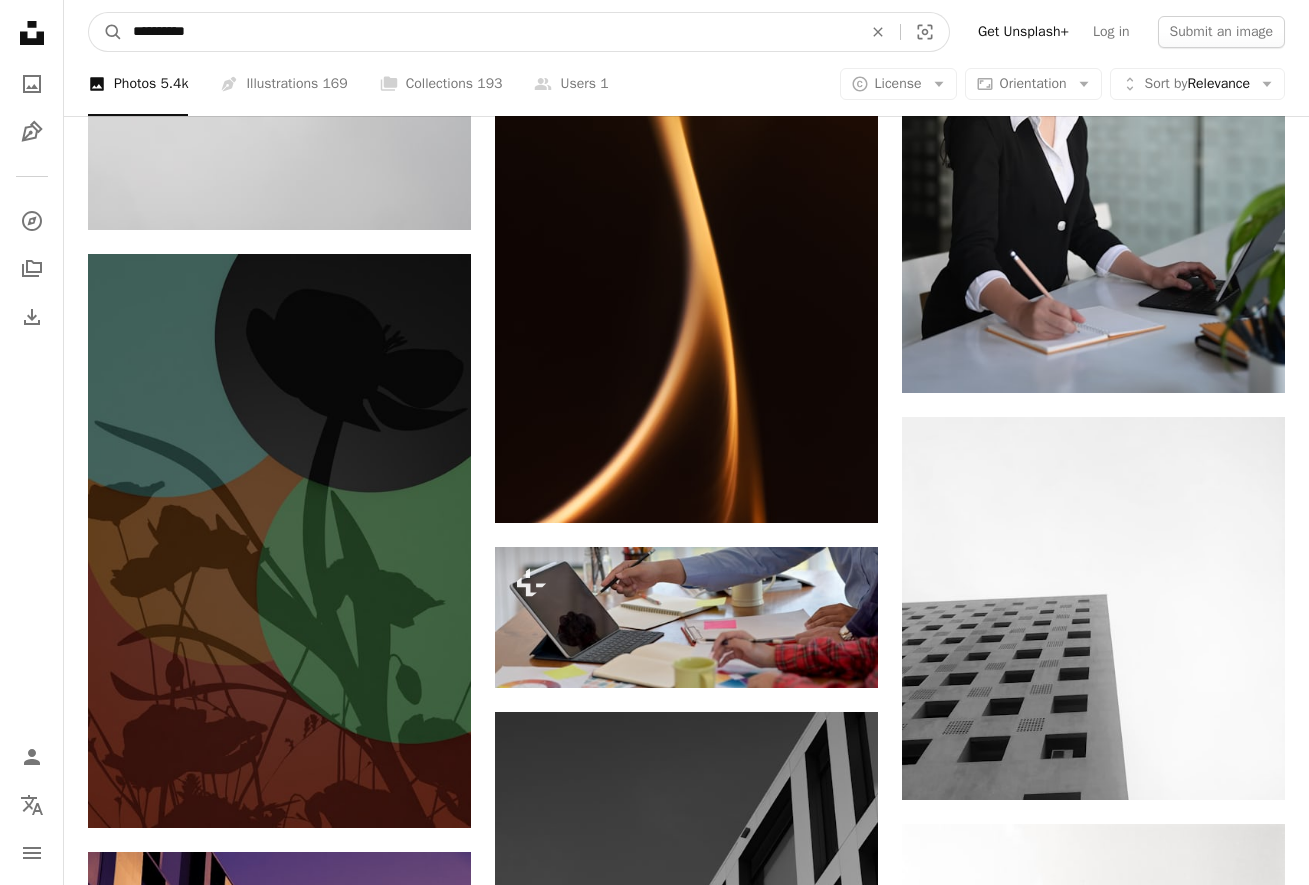 click on "A magnifying glass" at bounding box center (106, 32) 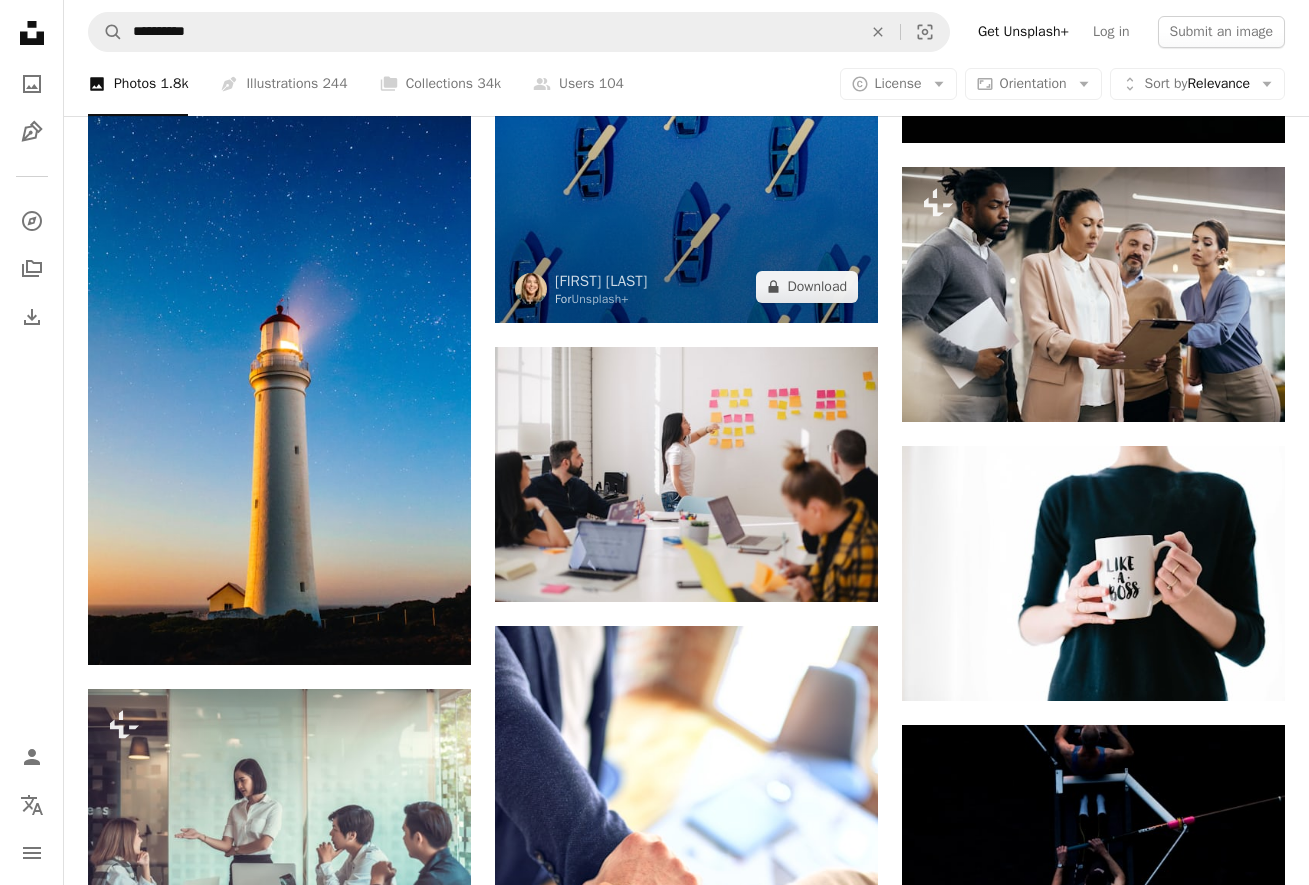 scroll, scrollTop: 1500, scrollLeft: 0, axis: vertical 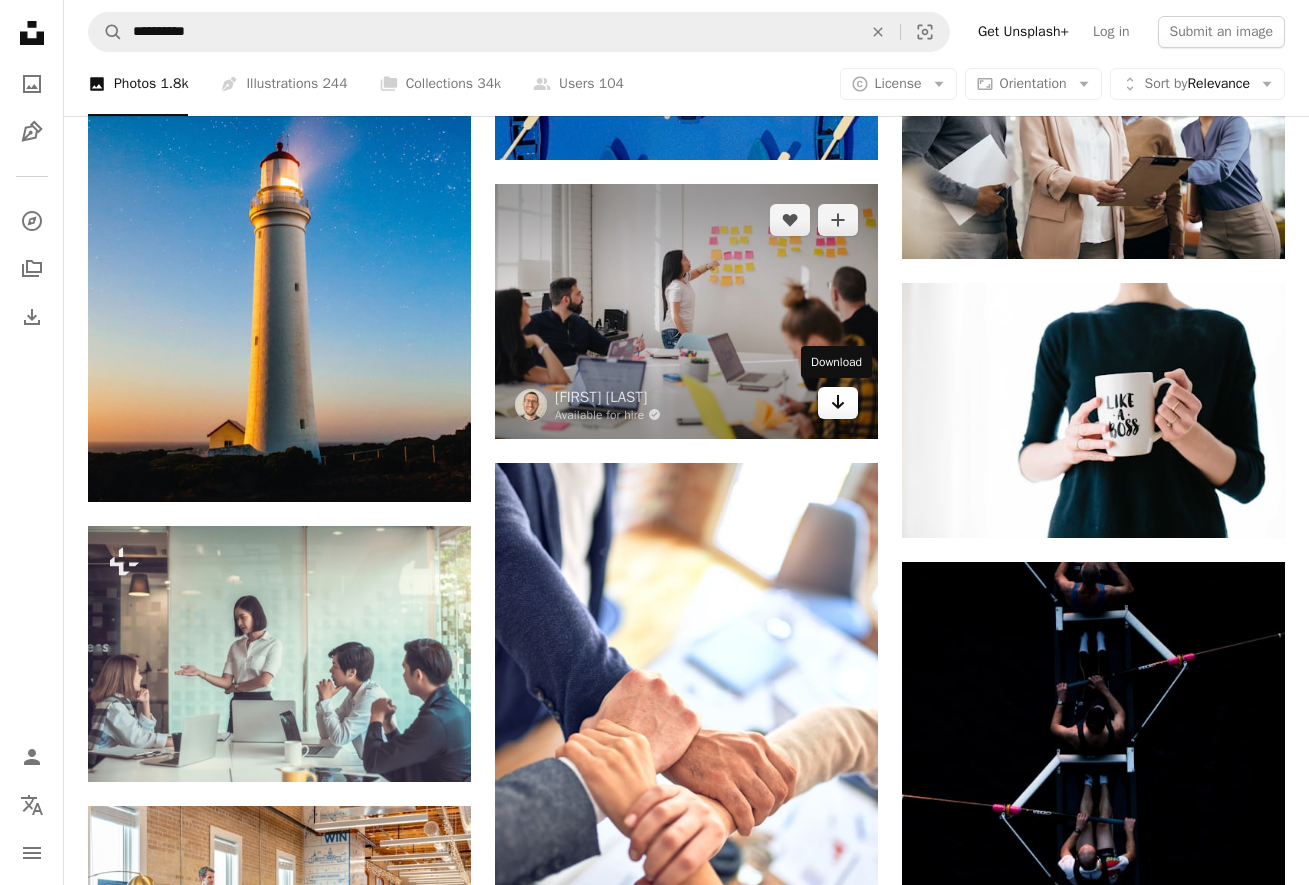 click 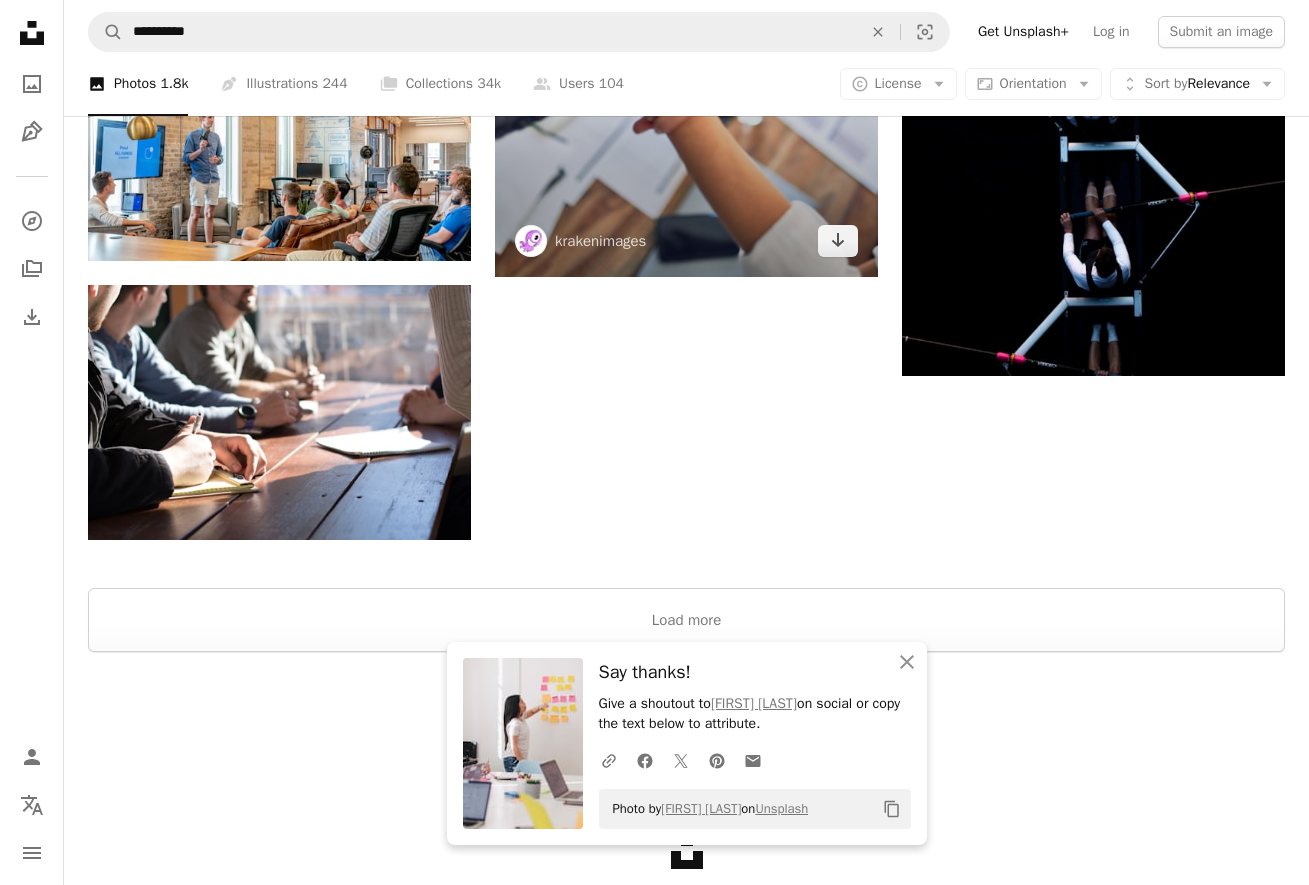 scroll, scrollTop: 2362, scrollLeft: 0, axis: vertical 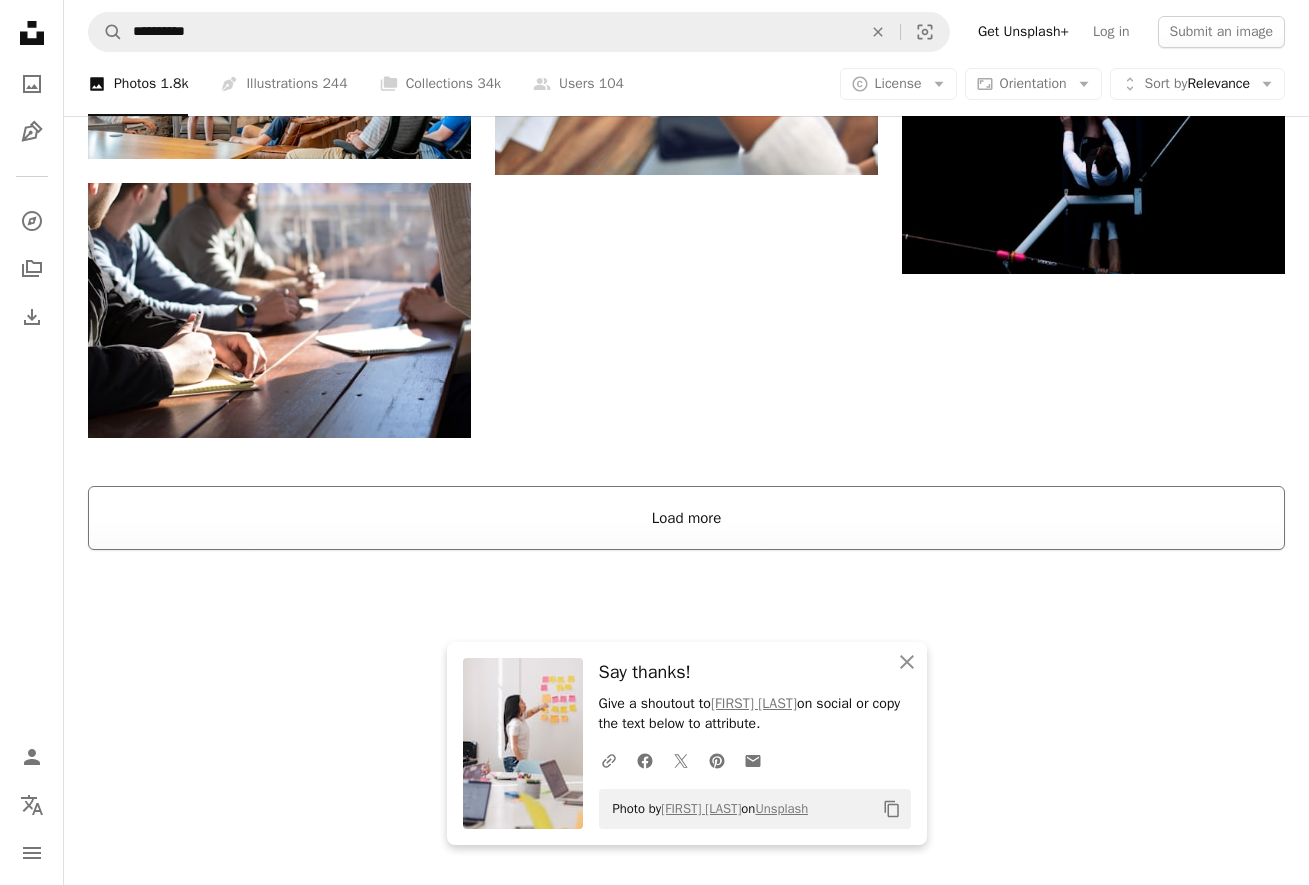 click on "Load more" at bounding box center [686, 518] 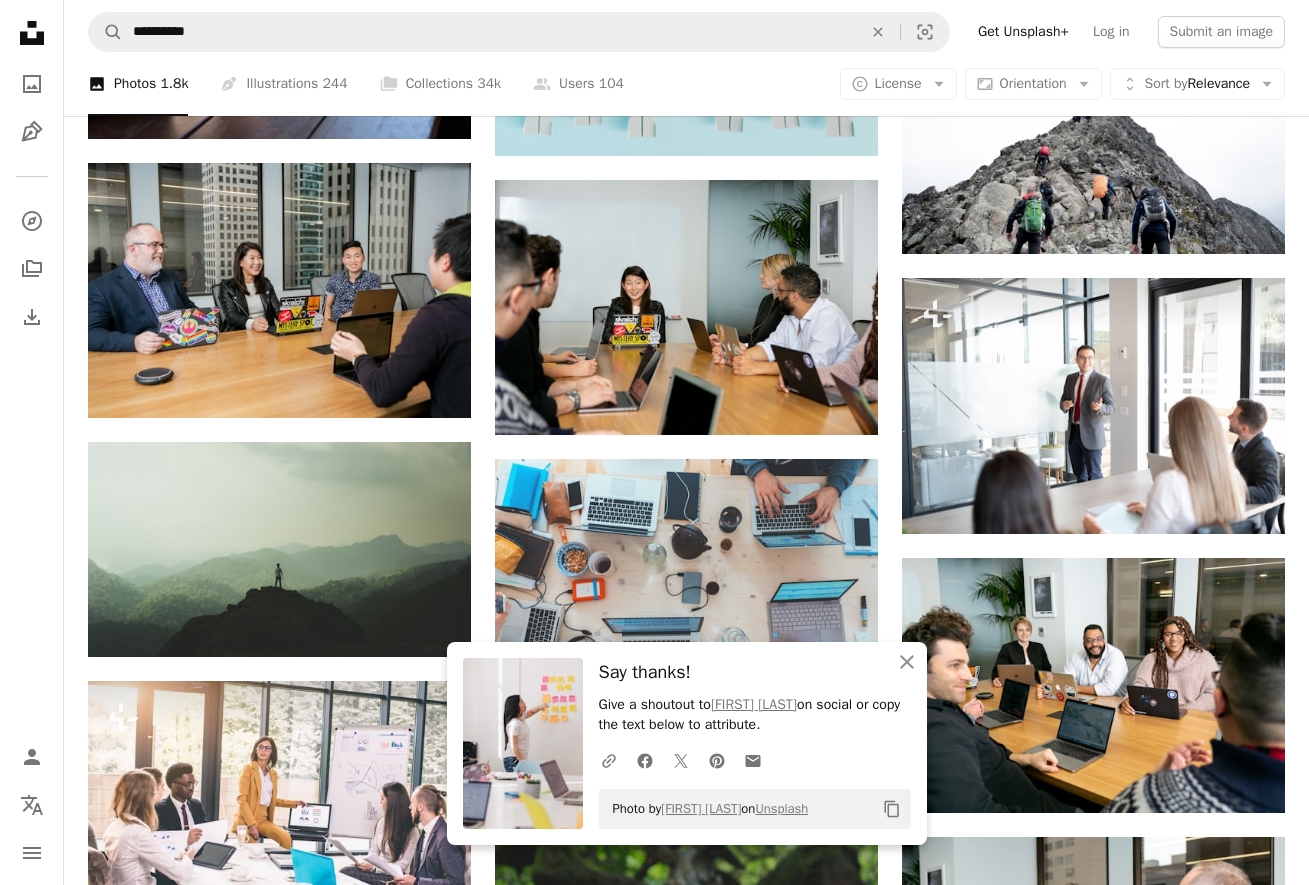 scroll, scrollTop: 2662, scrollLeft: 0, axis: vertical 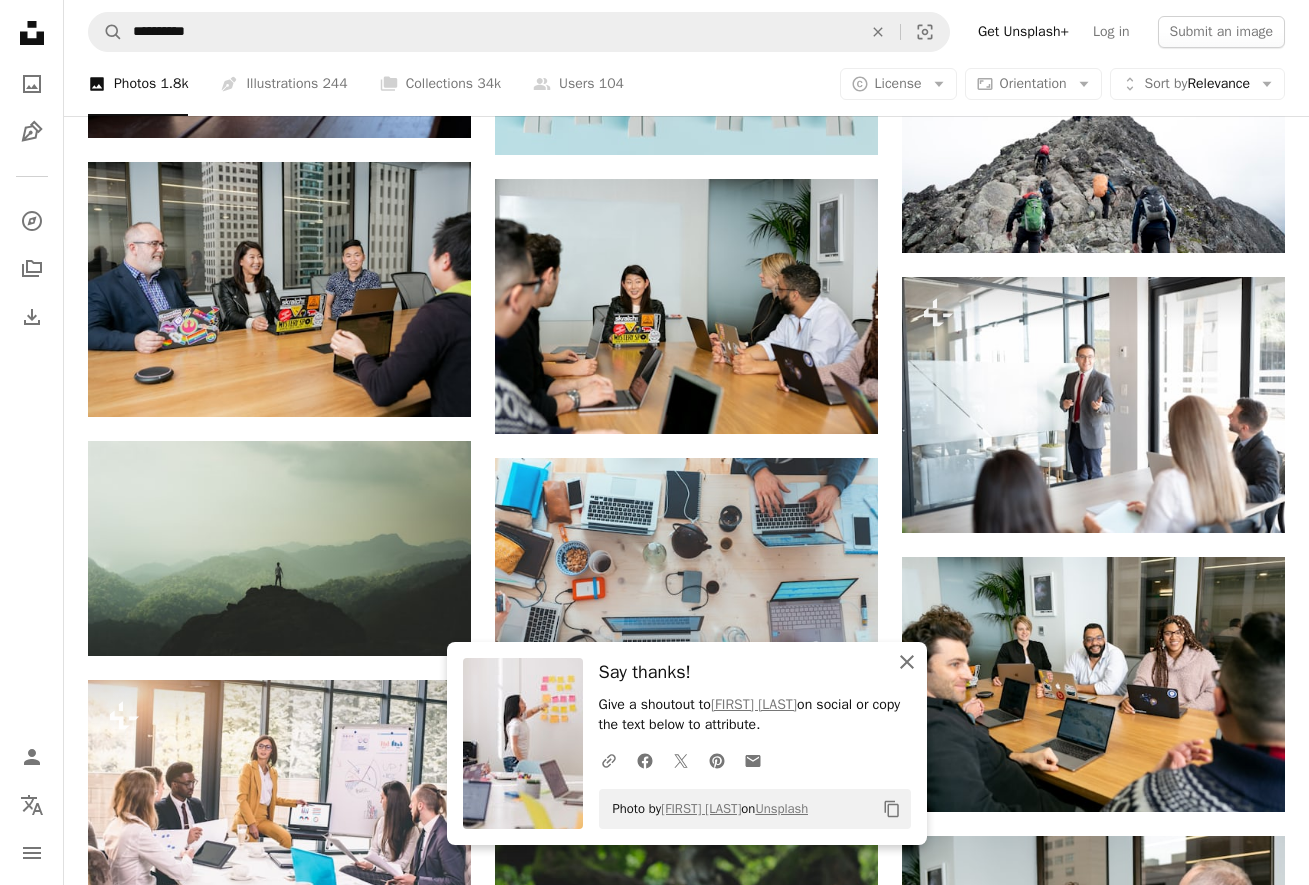 drag, startPoint x: 902, startPoint y: 667, endPoint x: 881, endPoint y: 629, distance: 43.416588 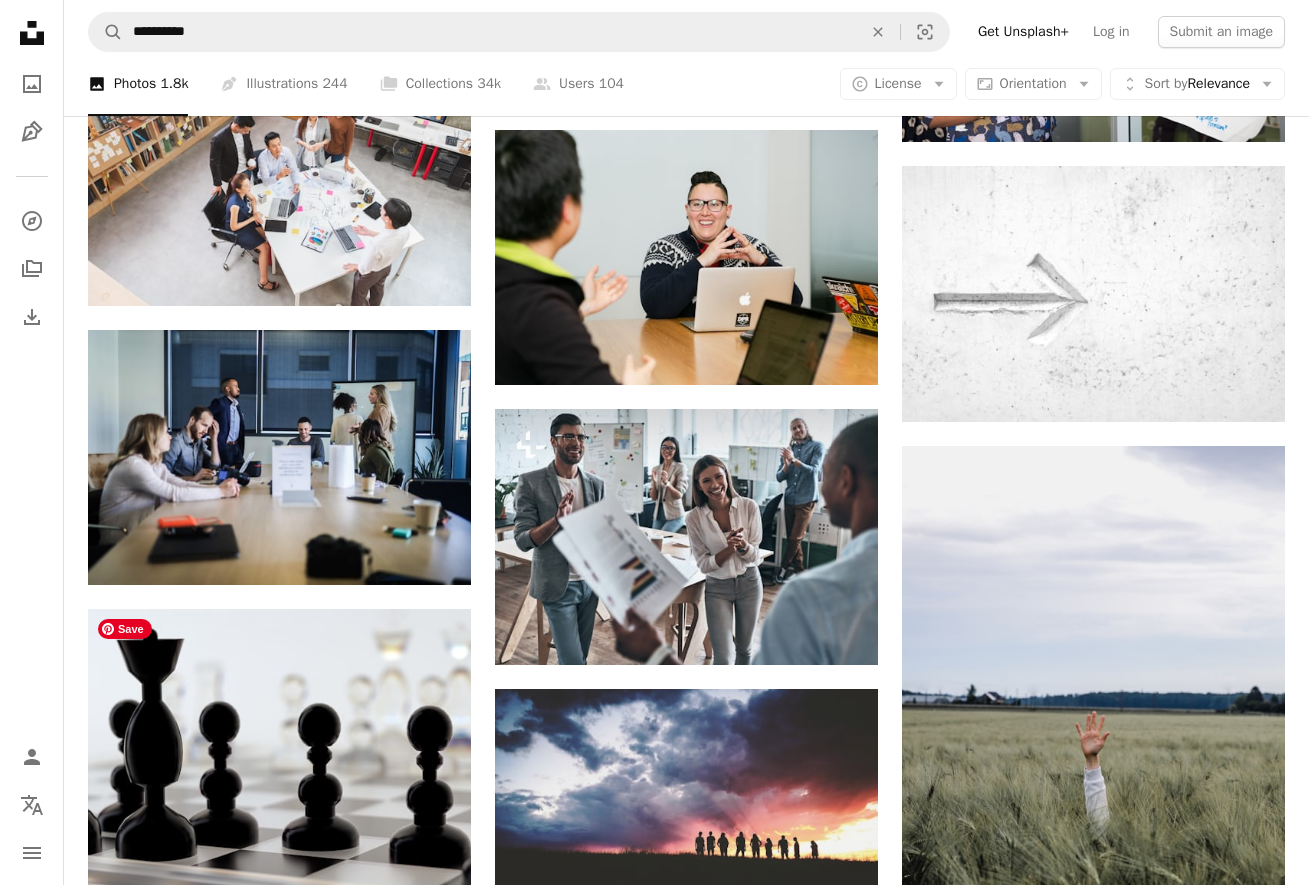 scroll, scrollTop: 5562, scrollLeft: 0, axis: vertical 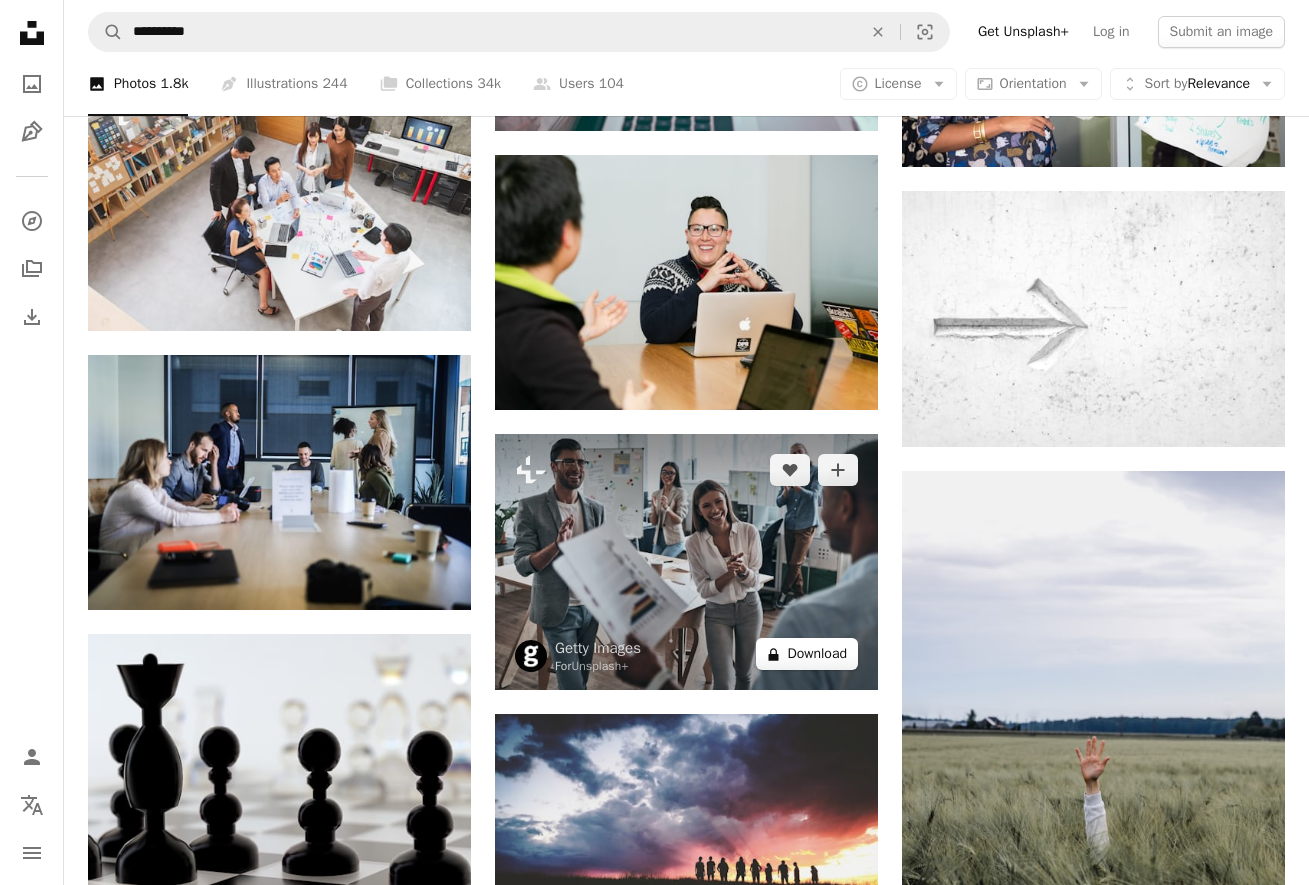 click on "A lock Download" at bounding box center [807, 654] 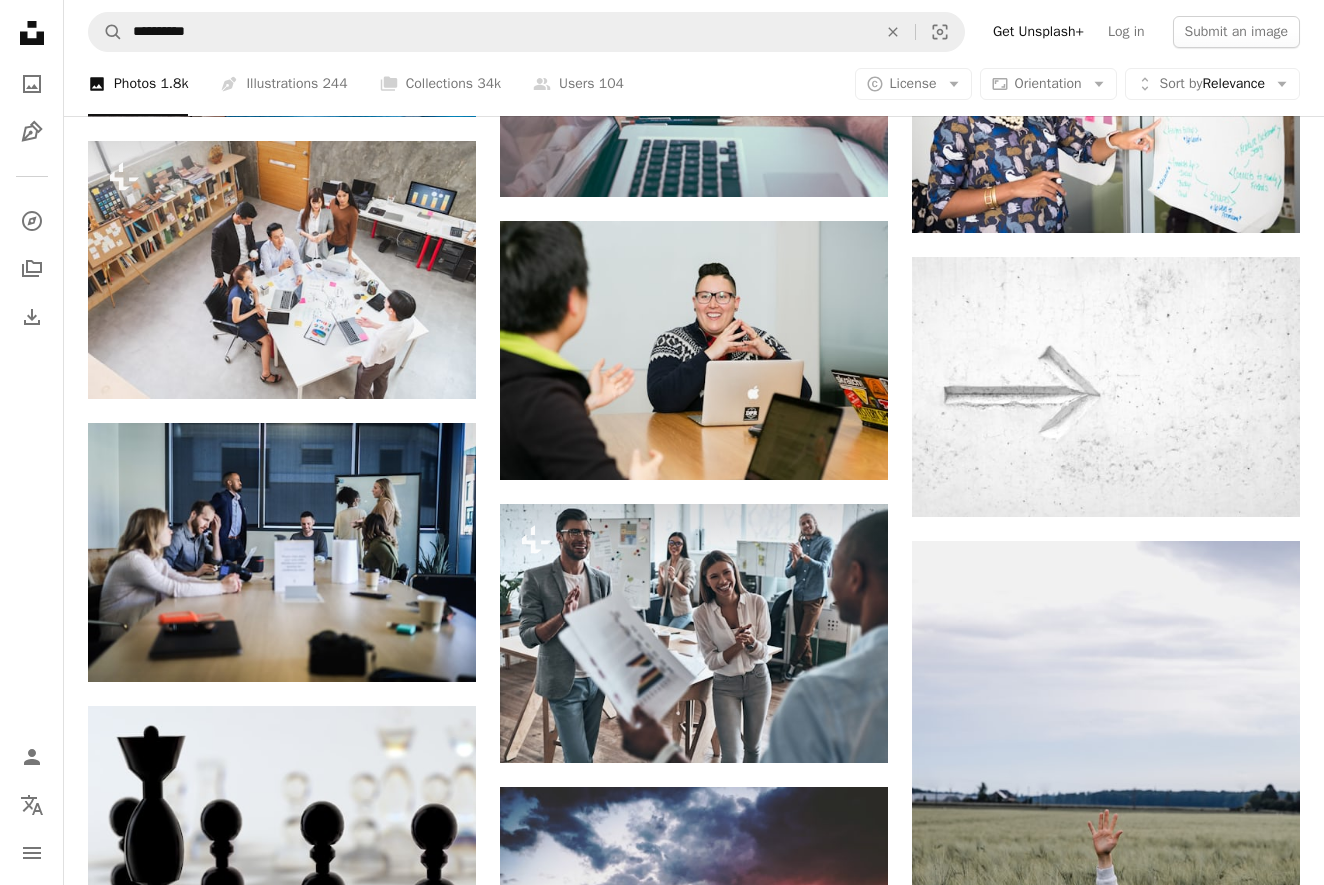 click on "An X shape Premium, ready to use images. Get unlimited access. A plus sign Members-only content added monthly A plus sign Unlimited royalty-free downloads A plus sign Illustrations  New A plus sign Enhanced legal protections yearly 65%  off monthly $20   $7 CAD per month * Get  Unsplash+ * When paid annually, billed upfront  $84 Taxes where applicable. Renews automatically. Cancel anytime." at bounding box center [662, 6759] 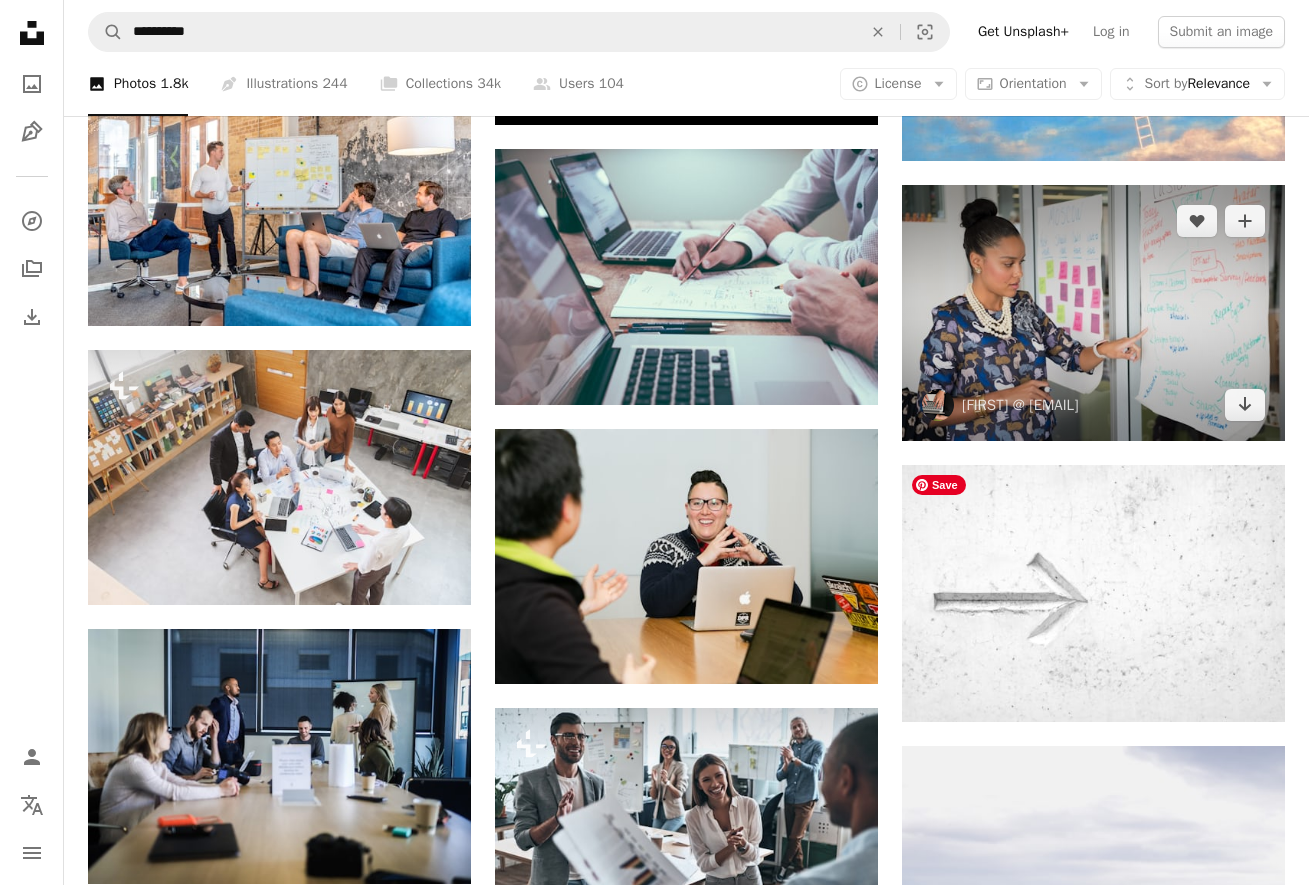 scroll, scrollTop: 5262, scrollLeft: 0, axis: vertical 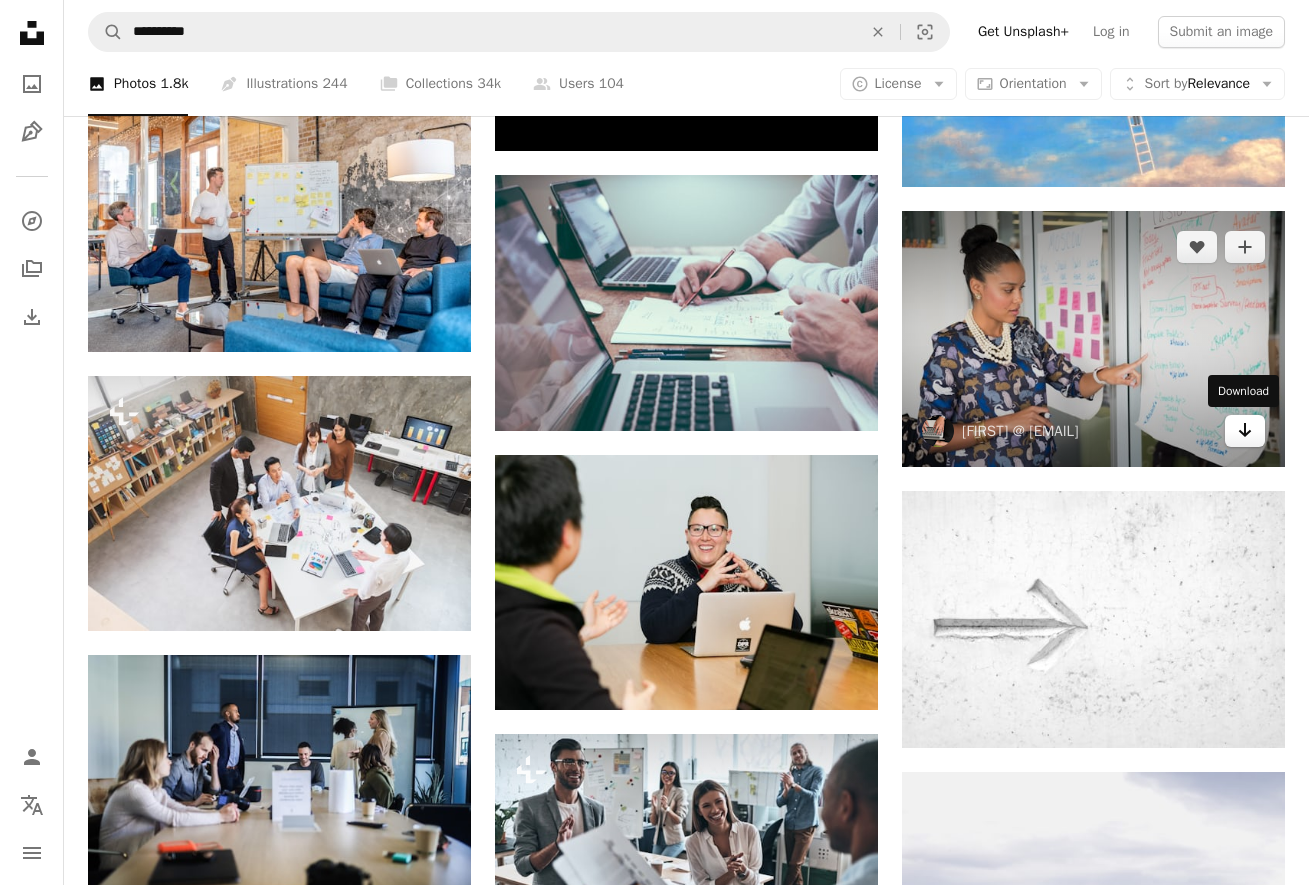 click 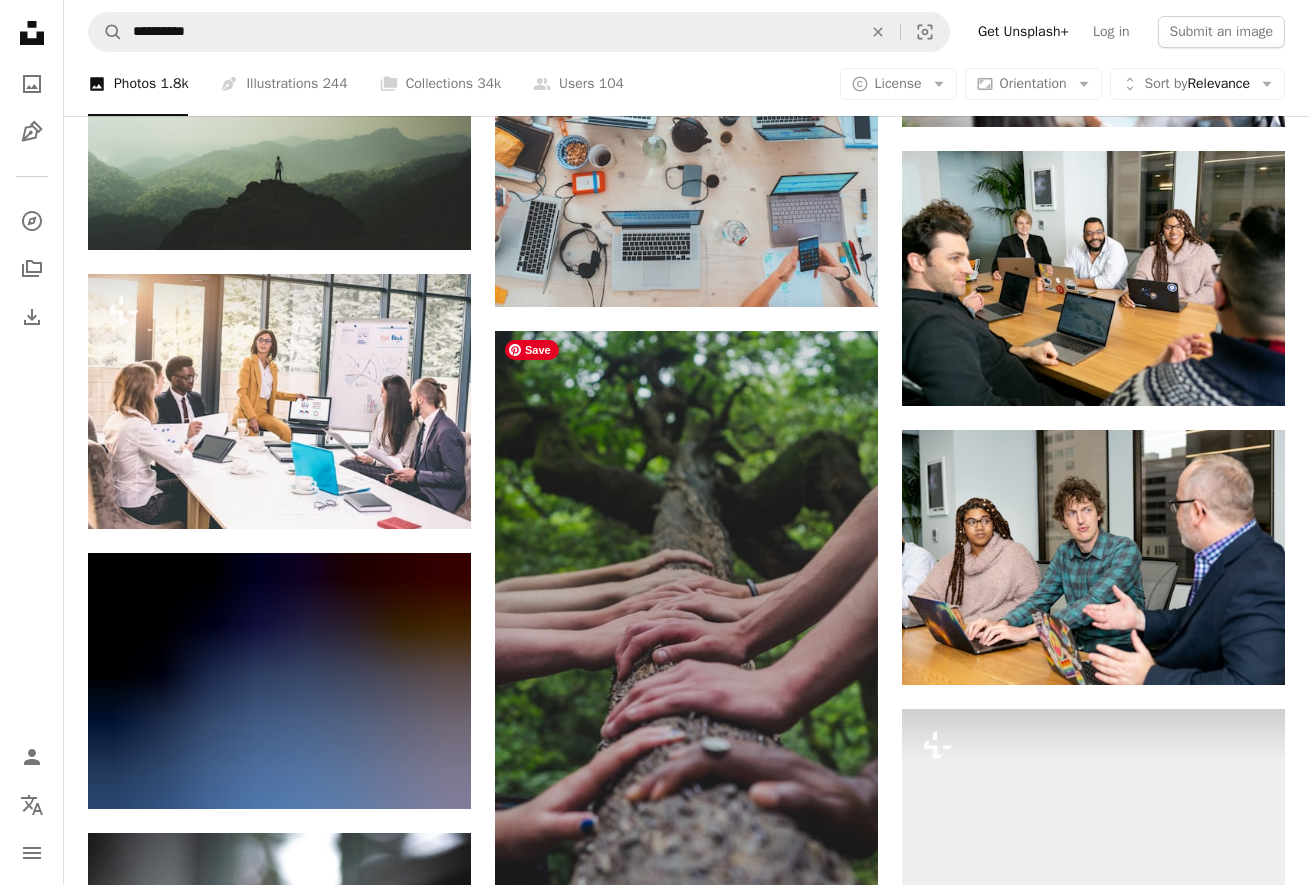 scroll, scrollTop: 3062, scrollLeft: 0, axis: vertical 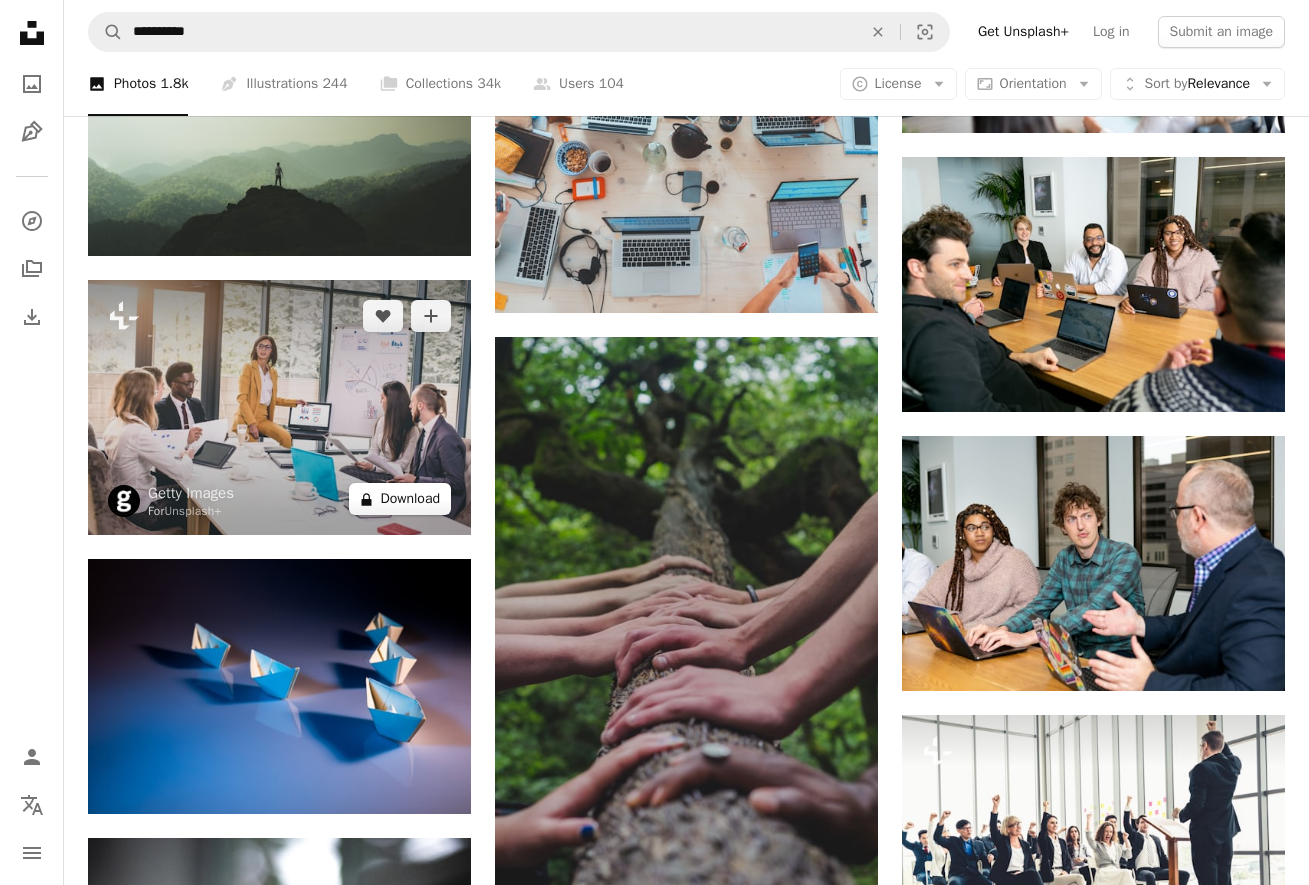 click on "A lock Download" at bounding box center (400, 499) 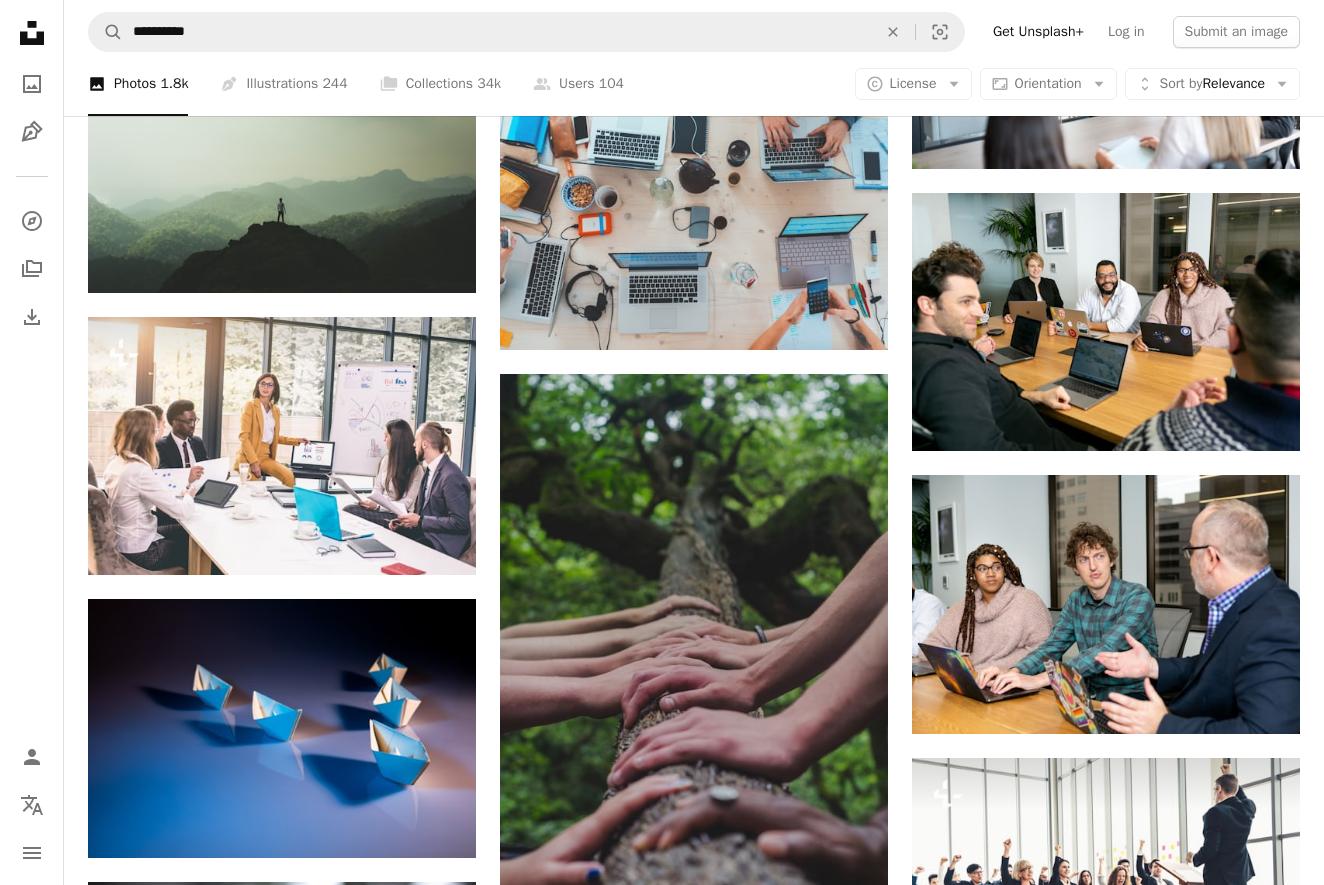 click on "An X shape Premium, ready to use images. Get unlimited access. A plus sign Members-only content added monthly A plus sign Unlimited royalty-free downloads A plus sign Illustrations  New A plus sign Enhanced legal protections yearly 65%  off monthly $20   $7 CAD per month * Get  Unsplash+ * When paid annually, billed upfront  $84 Taxes where applicable. Renews automatically. Cancel anytime." at bounding box center [662, 9259] 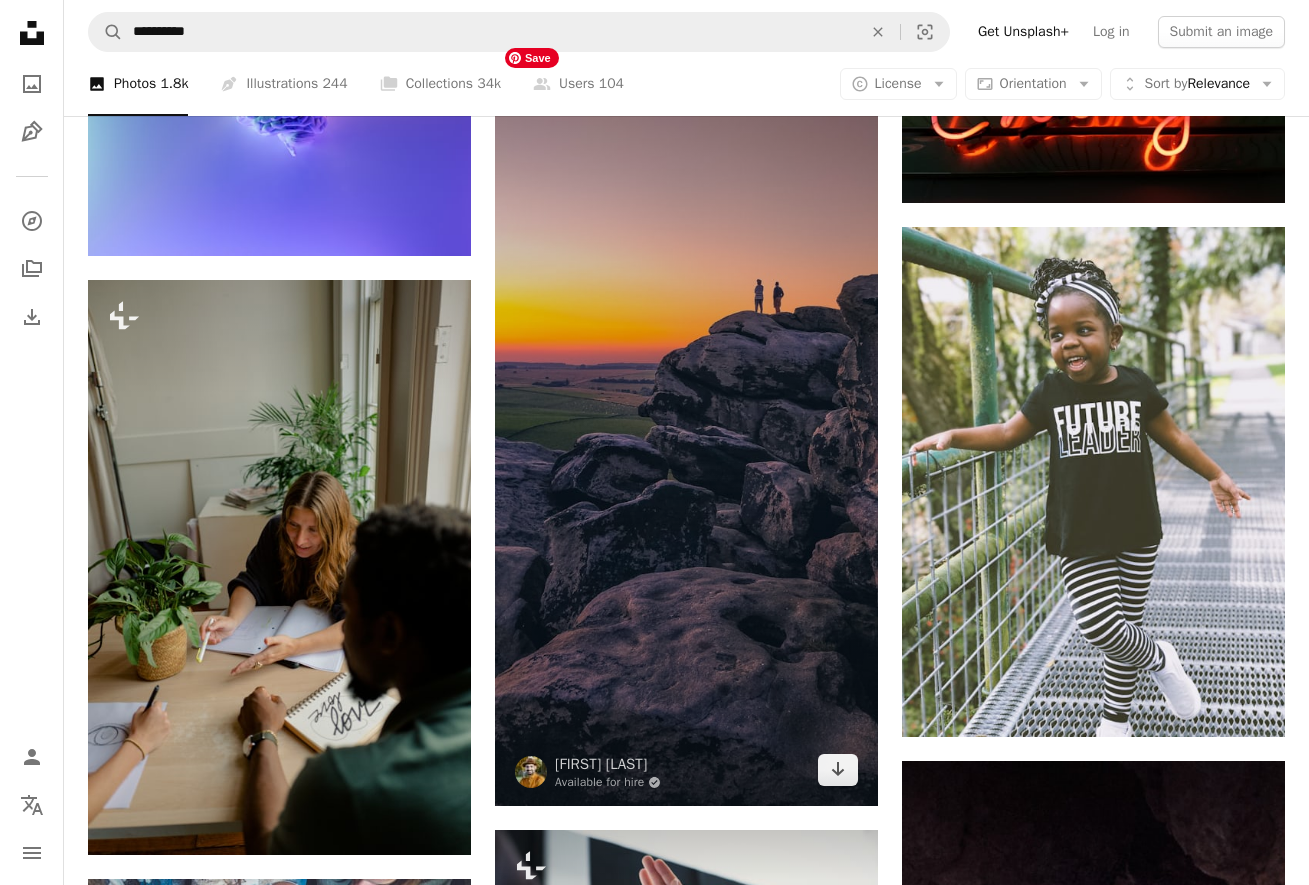 scroll, scrollTop: 8462, scrollLeft: 0, axis: vertical 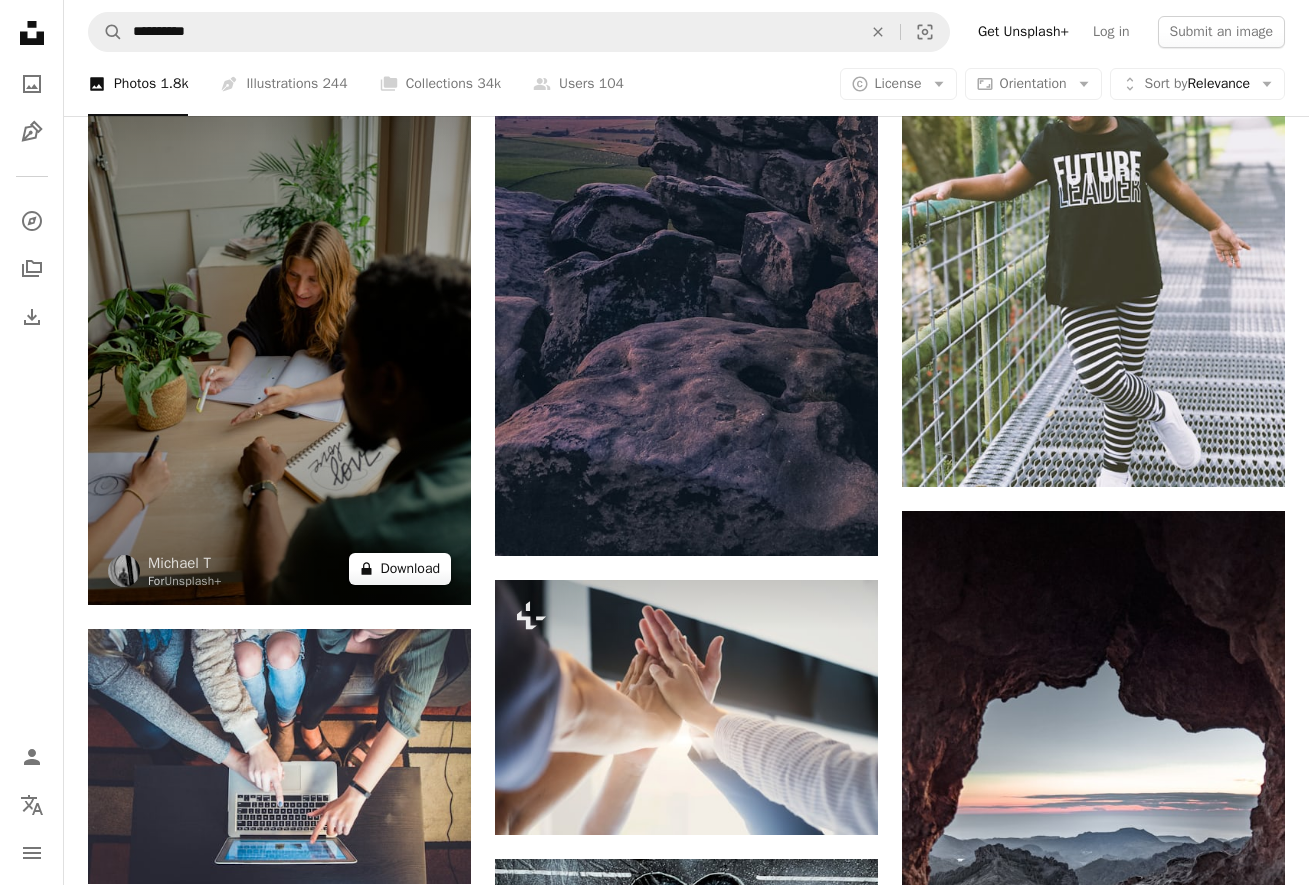 click on "A lock Download" at bounding box center (400, 569) 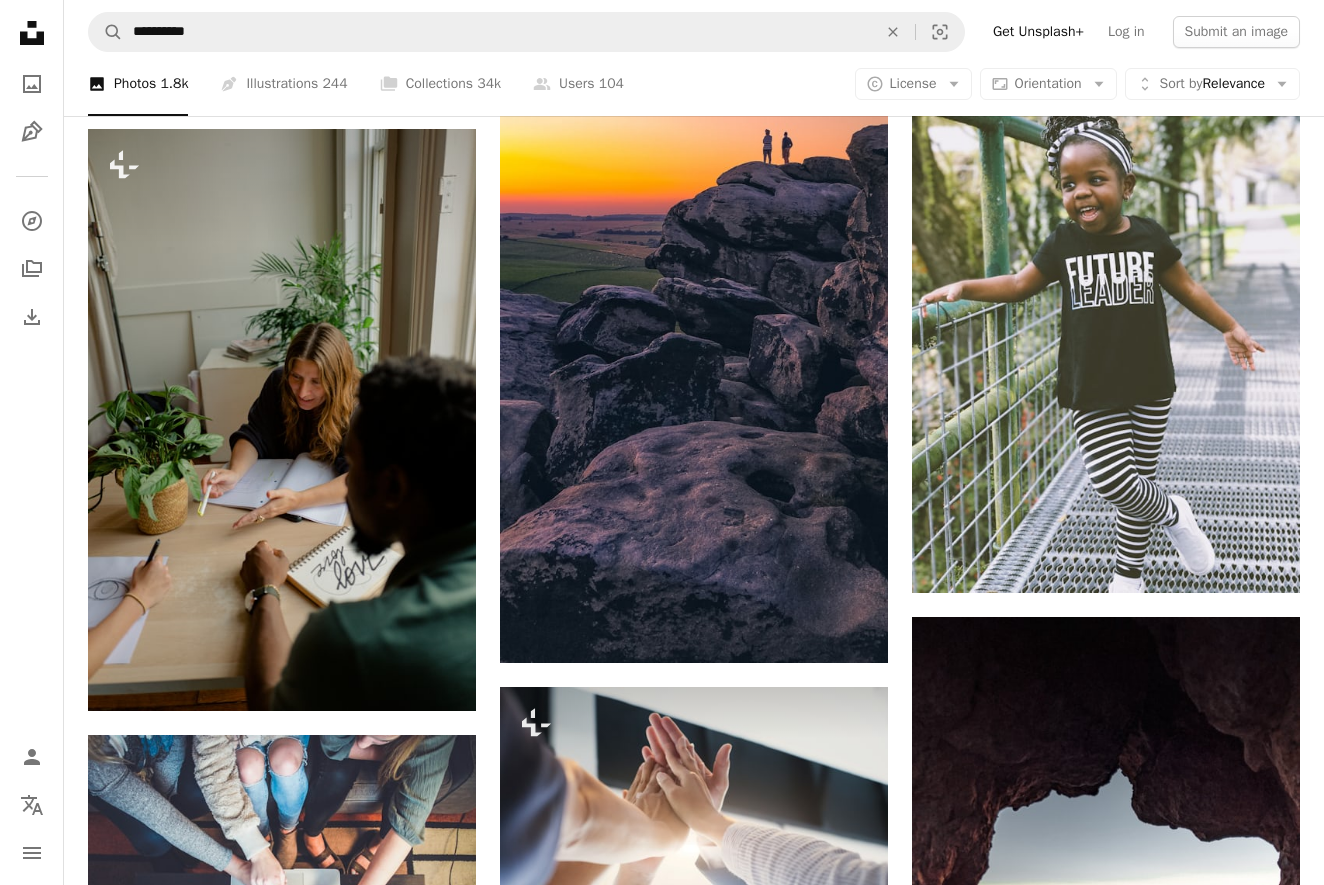 click on "An X shape Premium, ready to use images. Get unlimited access. A plus sign Members-only content added monthly A plus sign Unlimited royalty-free downloads A plus sign Illustrations  New A plus sign Enhanced legal protections yearly 65%  off monthly $20   $7 CAD per month * Get  Unsplash+ * When paid annually, billed upfront  $84 Taxes where applicable. Renews automatically. Cancel anytime." at bounding box center [662, 3859] 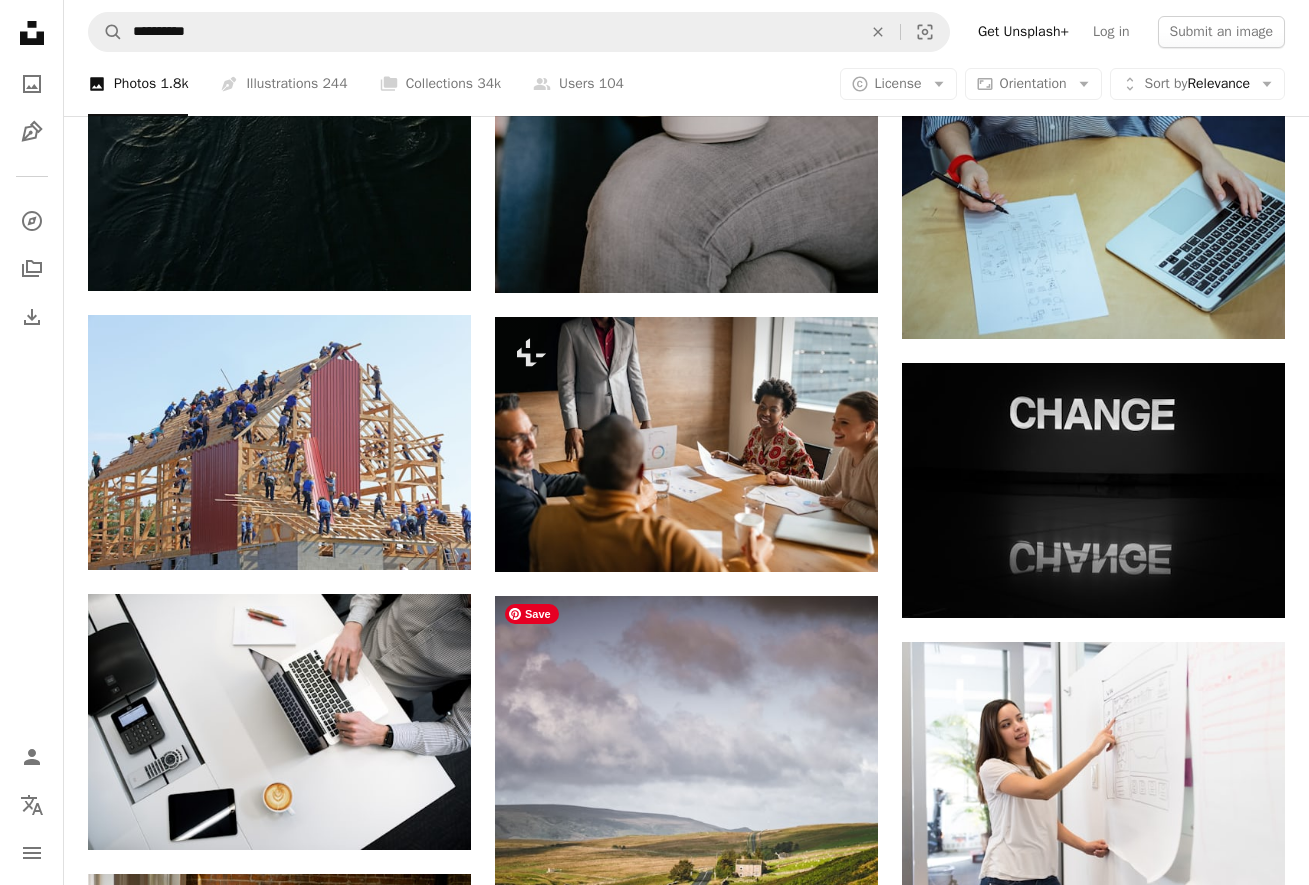 scroll, scrollTop: 11462, scrollLeft: 0, axis: vertical 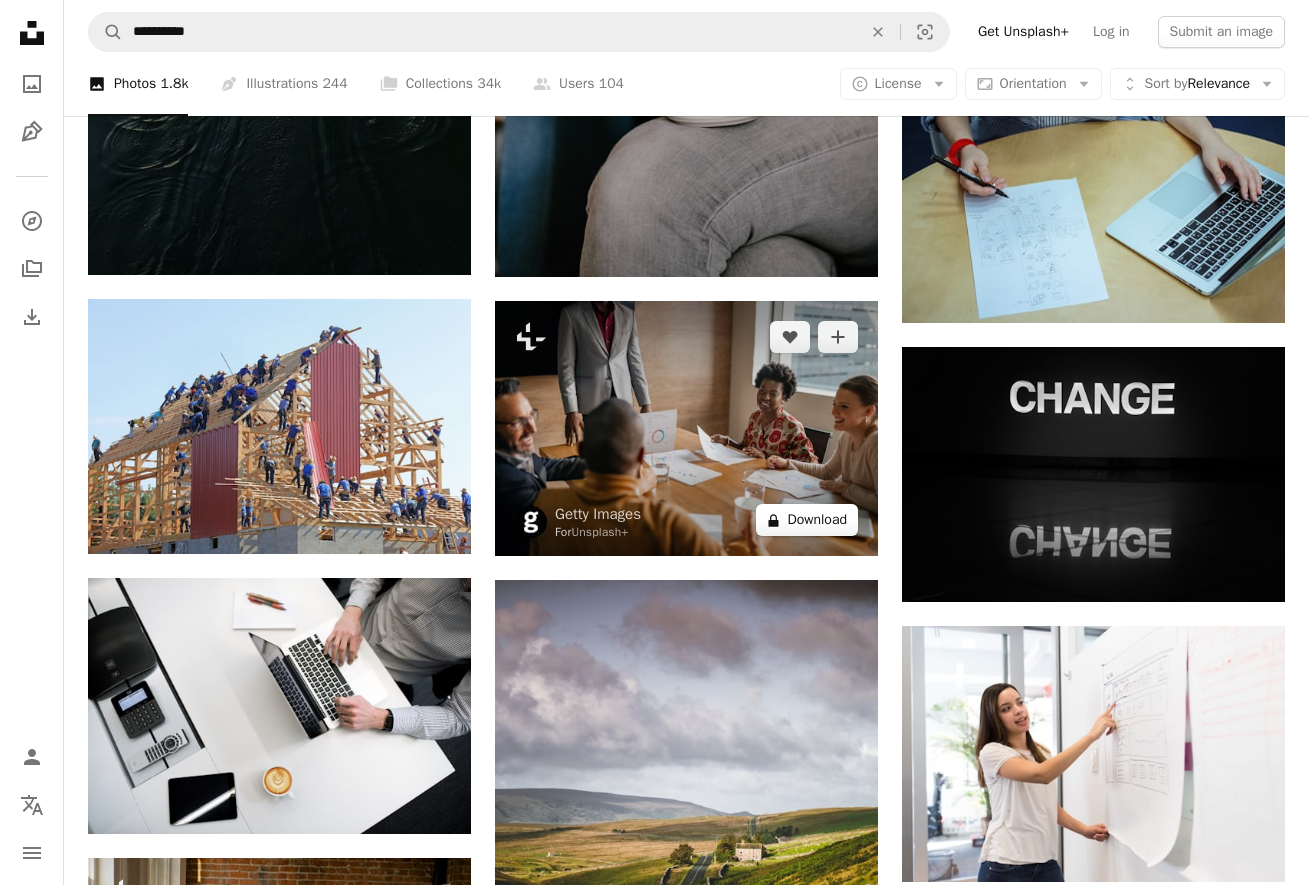 click on "A lock Download" at bounding box center [807, 520] 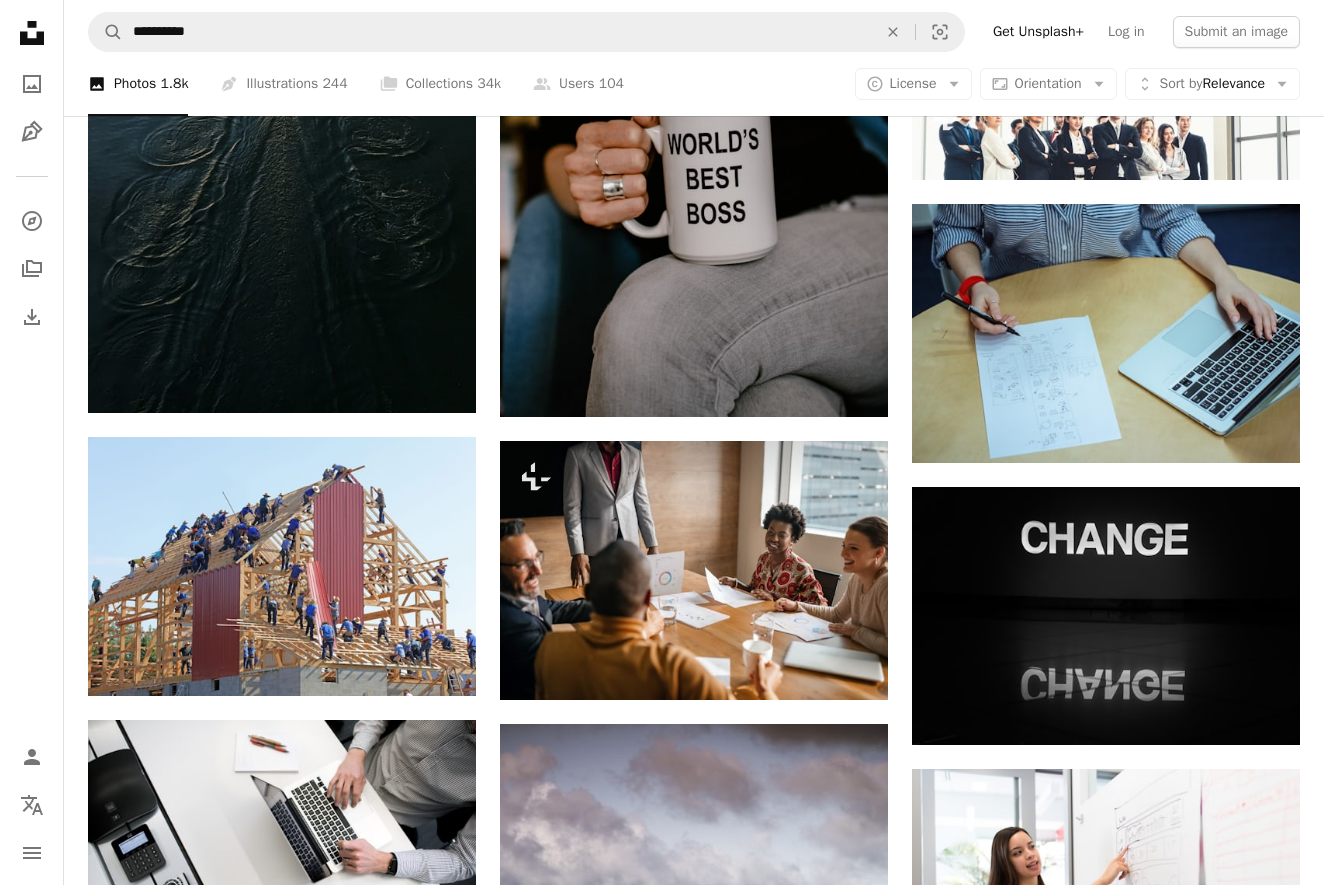 click on "An X shape Premium, ready to use images. Get unlimited access. A plus sign Members-only content added monthly A plus sign Unlimited royalty-free downloads A plus sign Illustrations  New A plus sign Enhanced legal protections yearly 65%  off monthly $20   $7 CAD per month * Get  Unsplash+ * When paid annually, billed upfront  $84 Taxes where applicable. Renews automatically. Cancel anytime." at bounding box center [662, 5581] 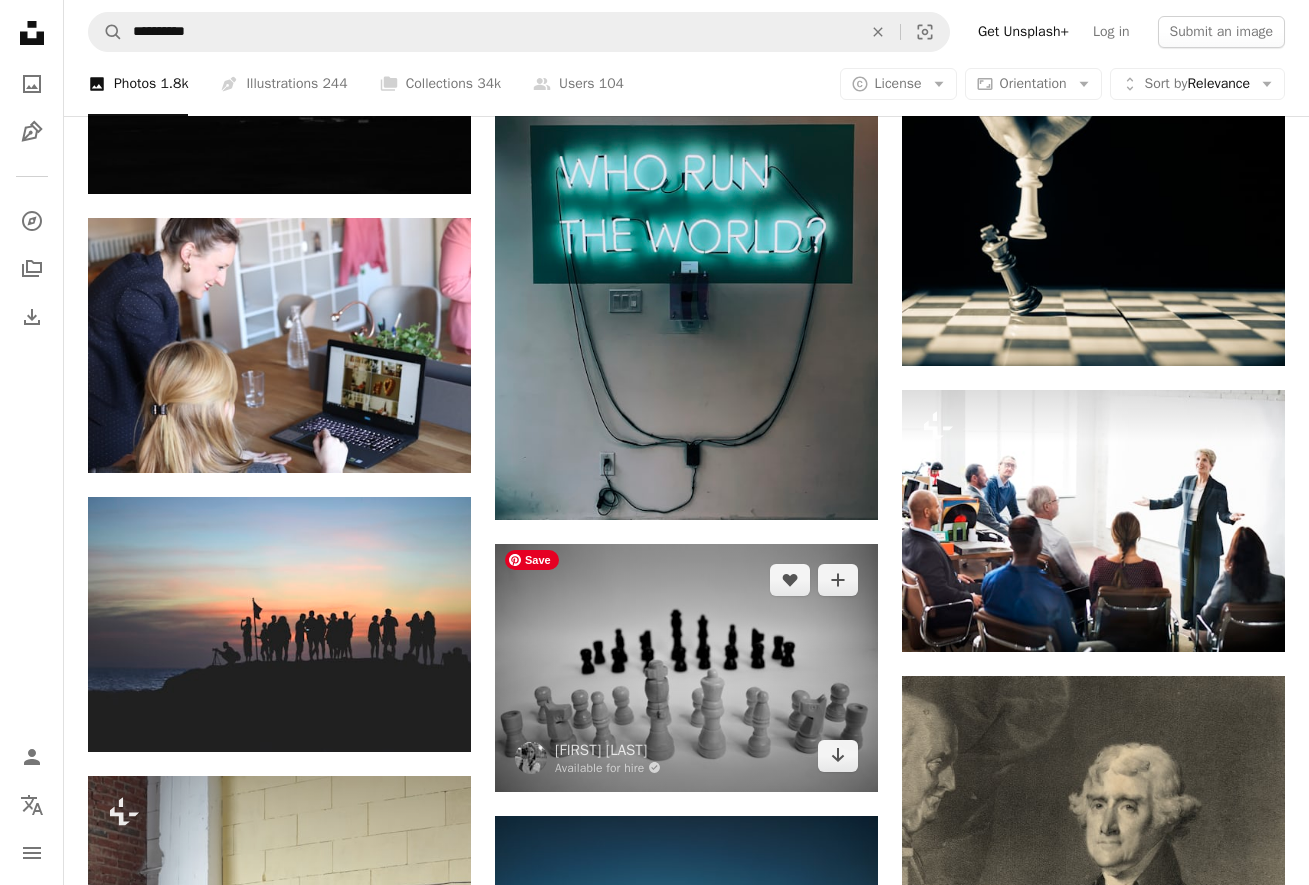 scroll, scrollTop: 14762, scrollLeft: 0, axis: vertical 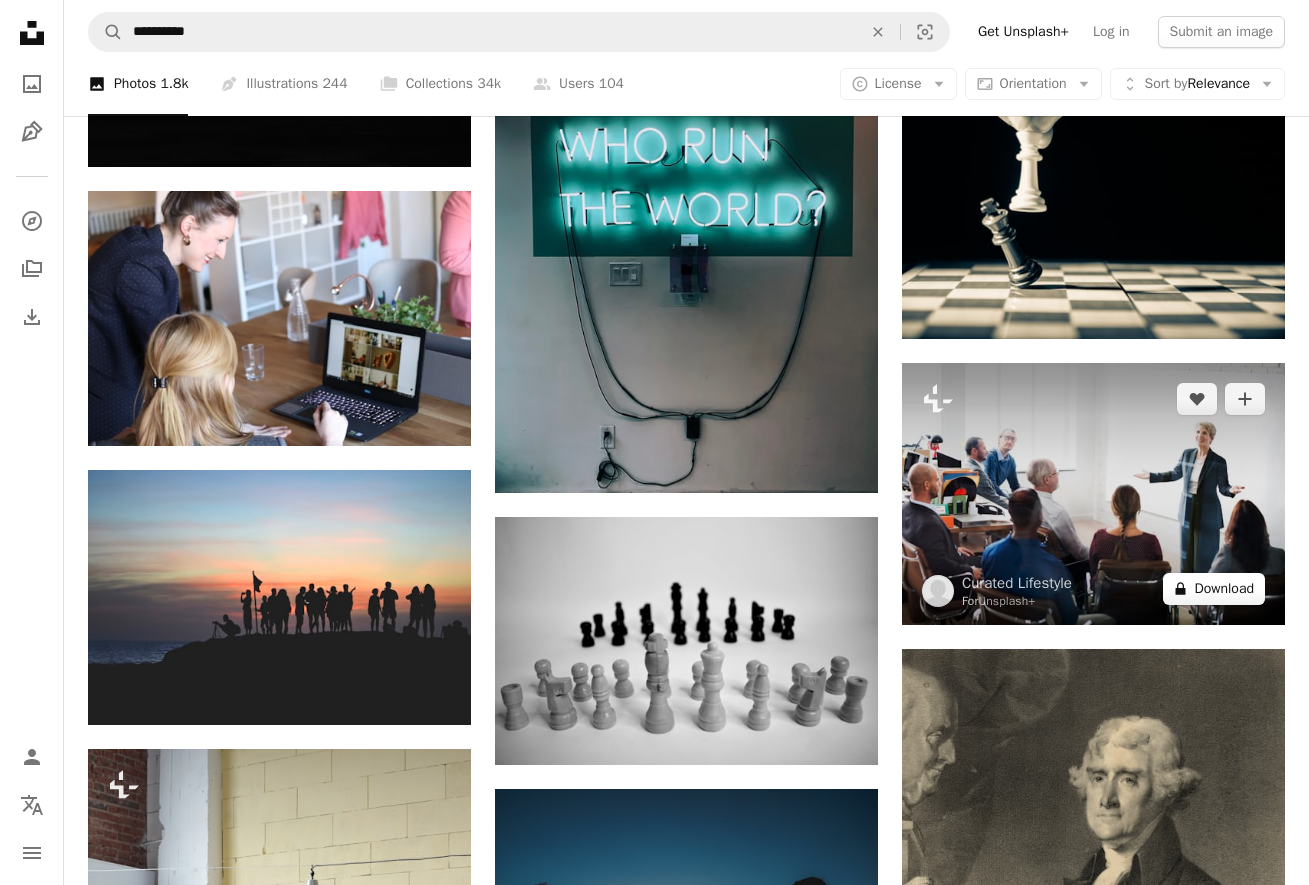 click on "A lock Download" at bounding box center (1214, 589) 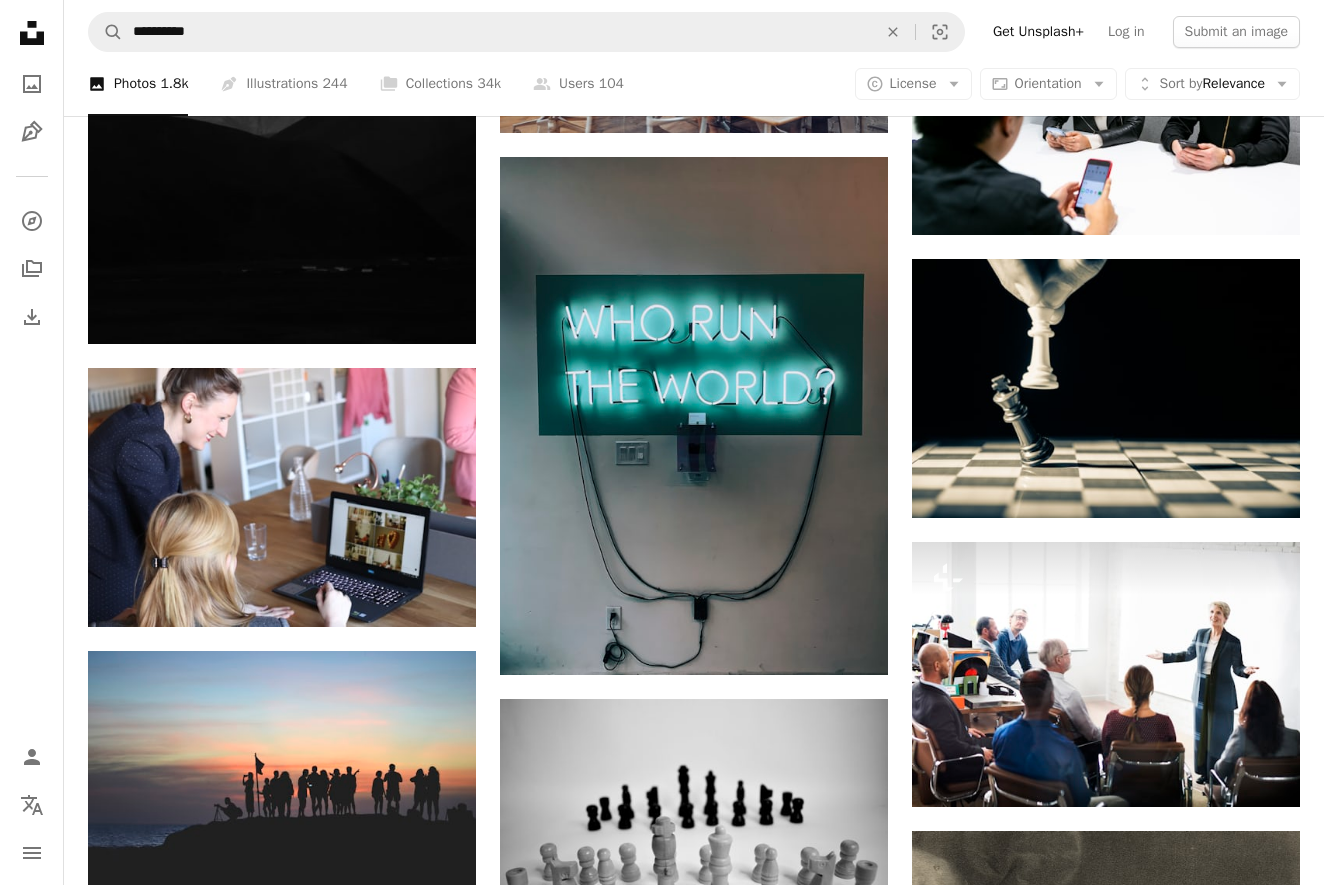 click on "An X shape Premium, ready to use images. Get unlimited access. A plus sign Members-only content added monthly A plus sign Unlimited royalty-free downloads A plus sign Illustrations  New A plus sign Enhanced legal protections yearly 65%  off monthly $20   $7 CAD per month * Get  Unsplash+ * When paid annually, billed upfront  $84 Taxes where applicable. Renews automatically. Cancel anytime." at bounding box center (662, 4299) 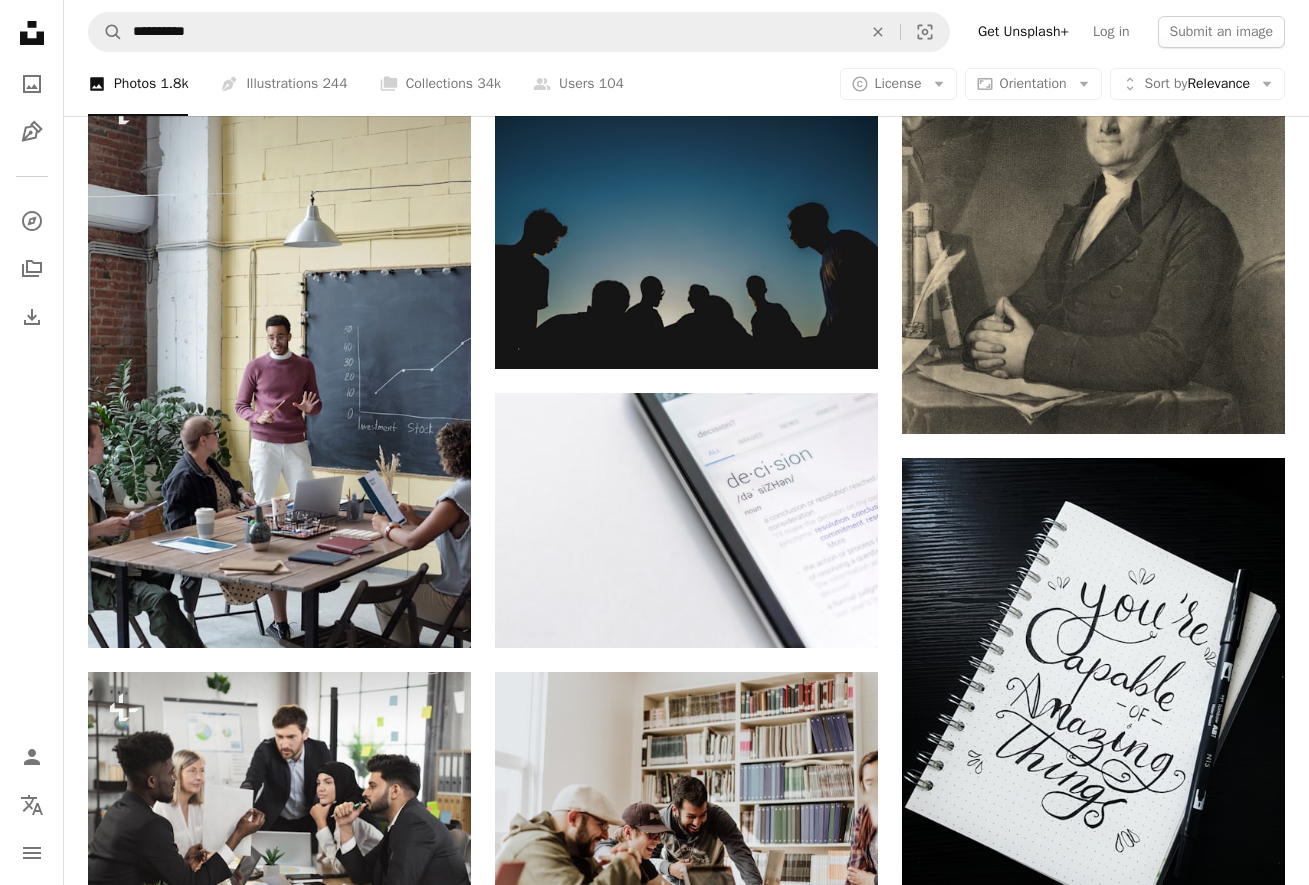 scroll, scrollTop: 15462, scrollLeft: 0, axis: vertical 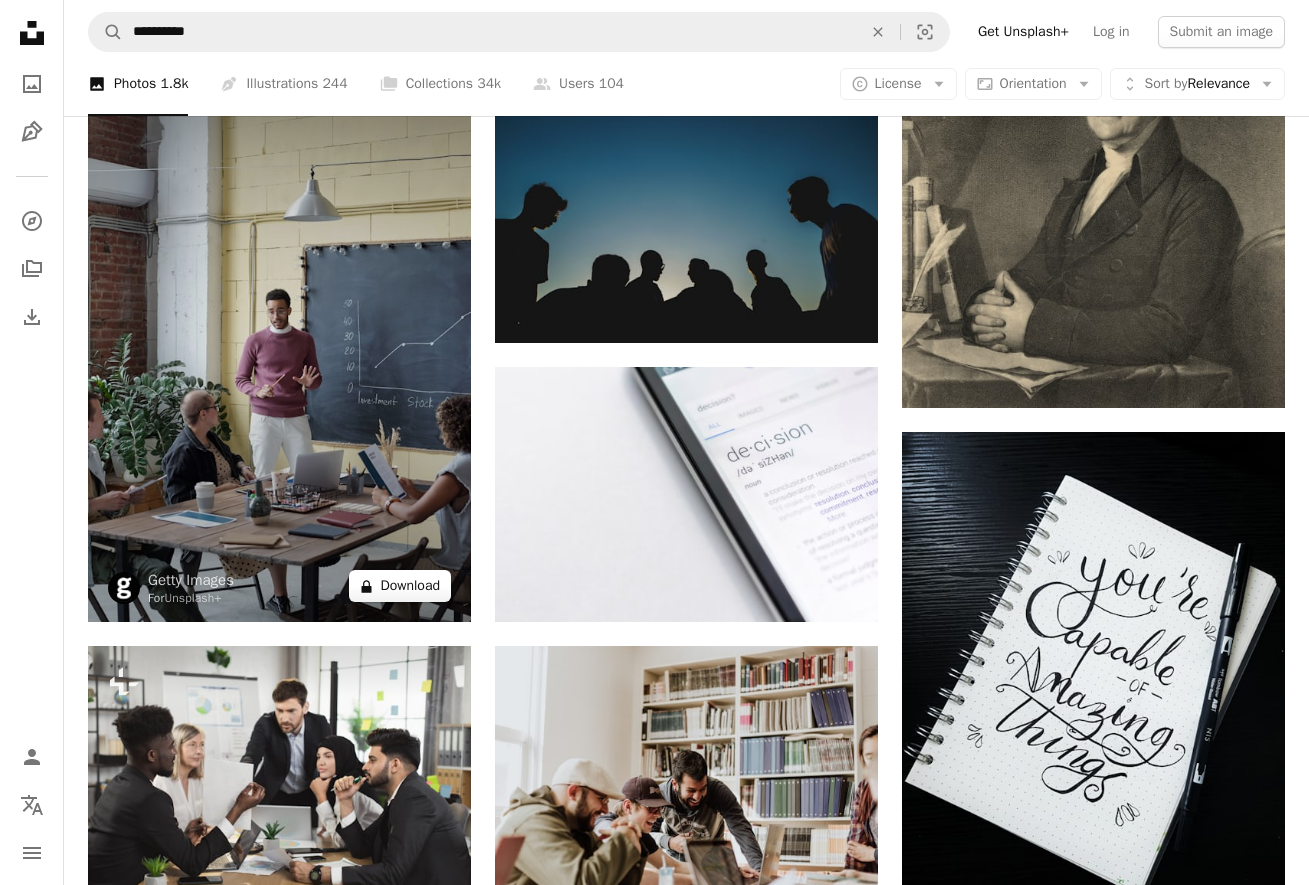 click on "A lock Download" at bounding box center [400, 586] 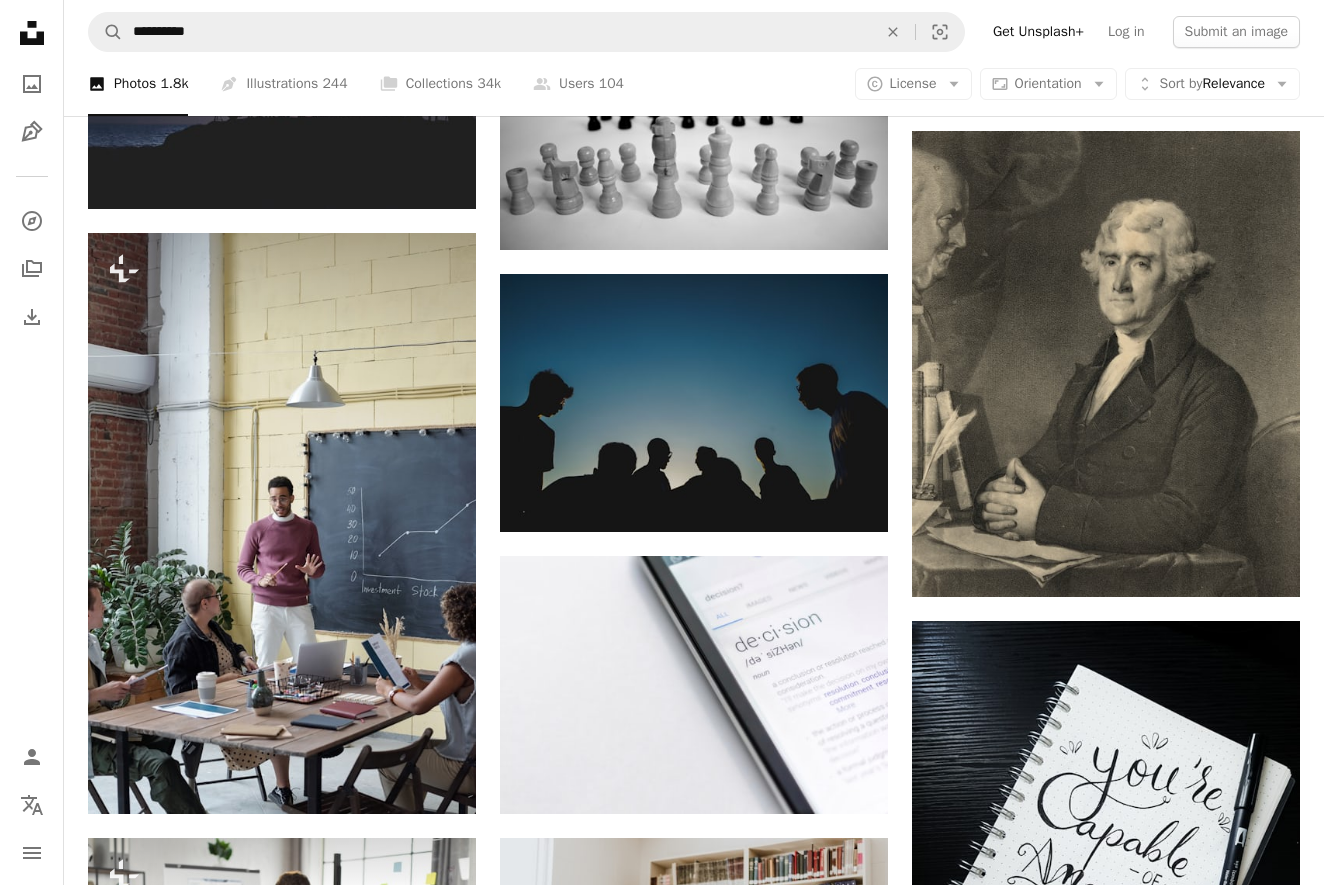 click on "An X shape Premium, ready to use images. Get unlimited access. A plus sign Members-only content added monthly A plus sign Unlimited royalty-free downloads A plus sign Illustrations  New A plus sign Enhanced legal protections yearly 65%  off monthly $20   $7 CAD per month * Get  Unsplash+ * When paid annually, billed upfront  $84 Taxes where applicable. Renews automatically. Cancel anytime." at bounding box center [662, 3598] 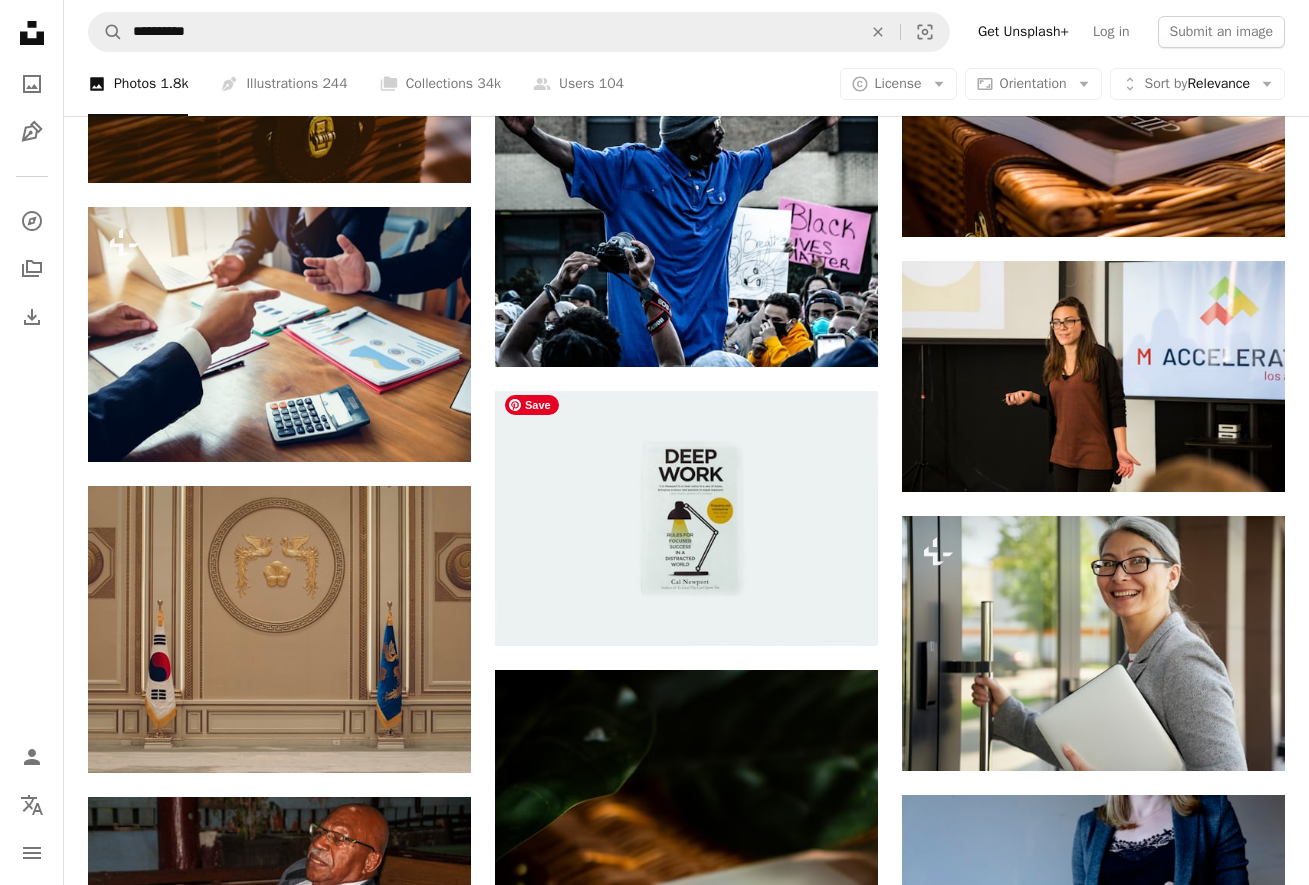 scroll, scrollTop: 26162, scrollLeft: 0, axis: vertical 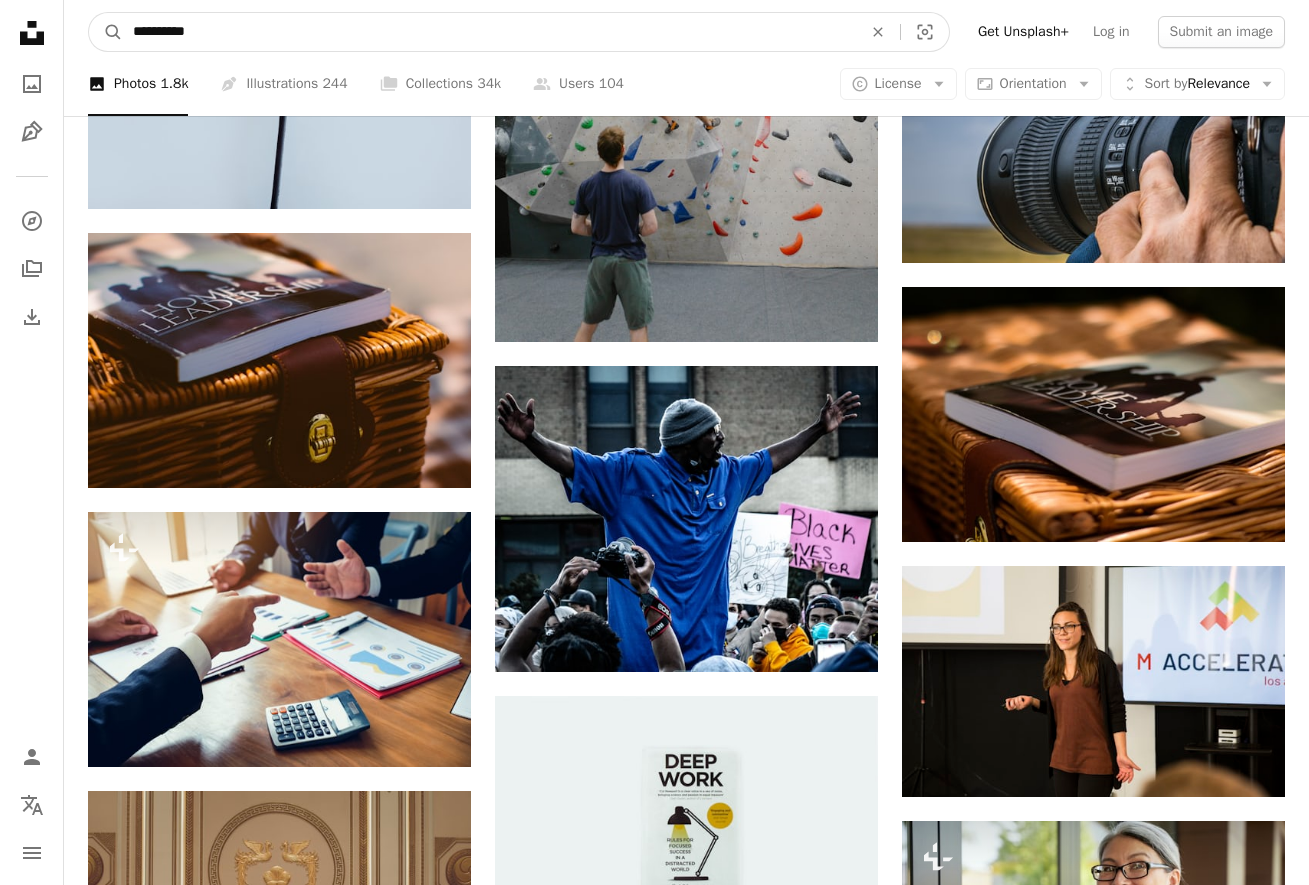 drag, startPoint x: 333, startPoint y: 27, endPoint x: -9, endPoint y: -4, distance: 343.4021 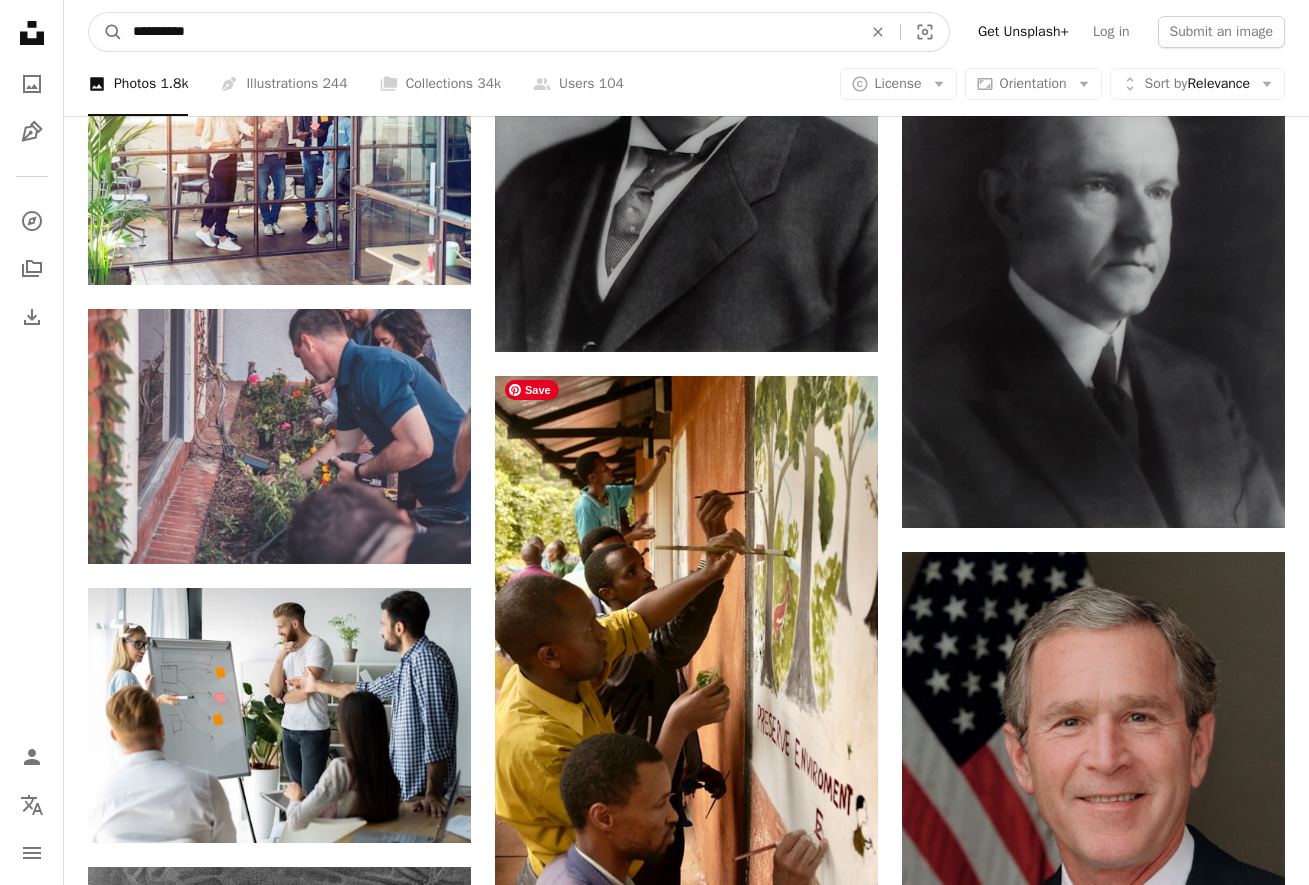 scroll, scrollTop: 28253, scrollLeft: 0, axis: vertical 